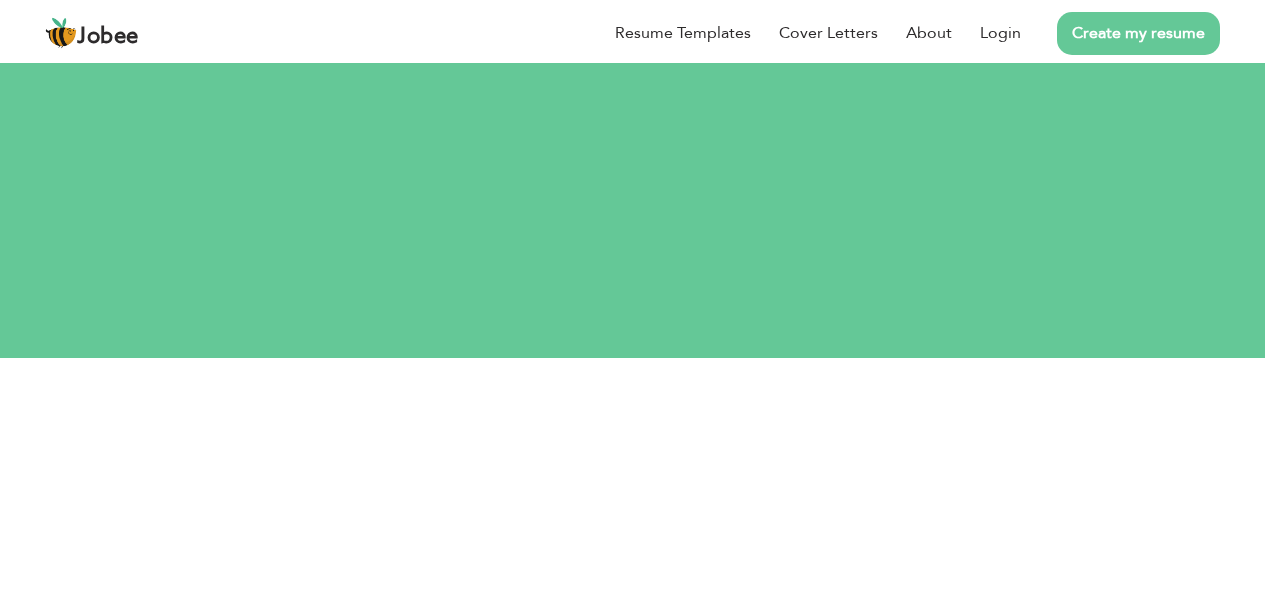 scroll, scrollTop: 0, scrollLeft: 0, axis: both 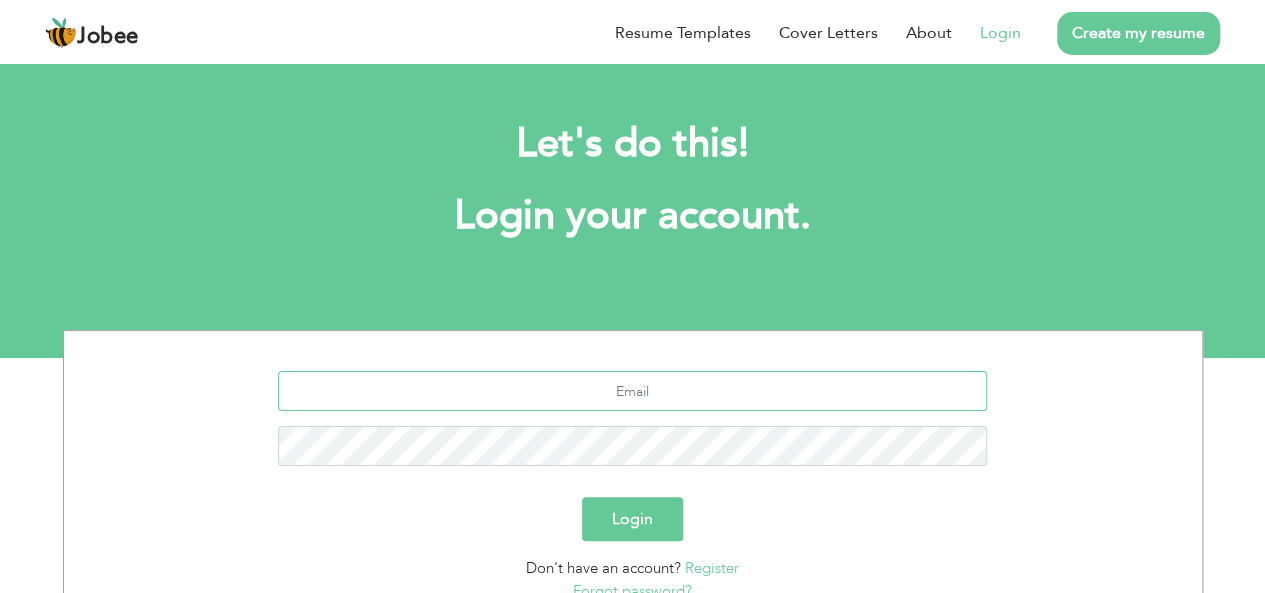 click at bounding box center [632, 391] 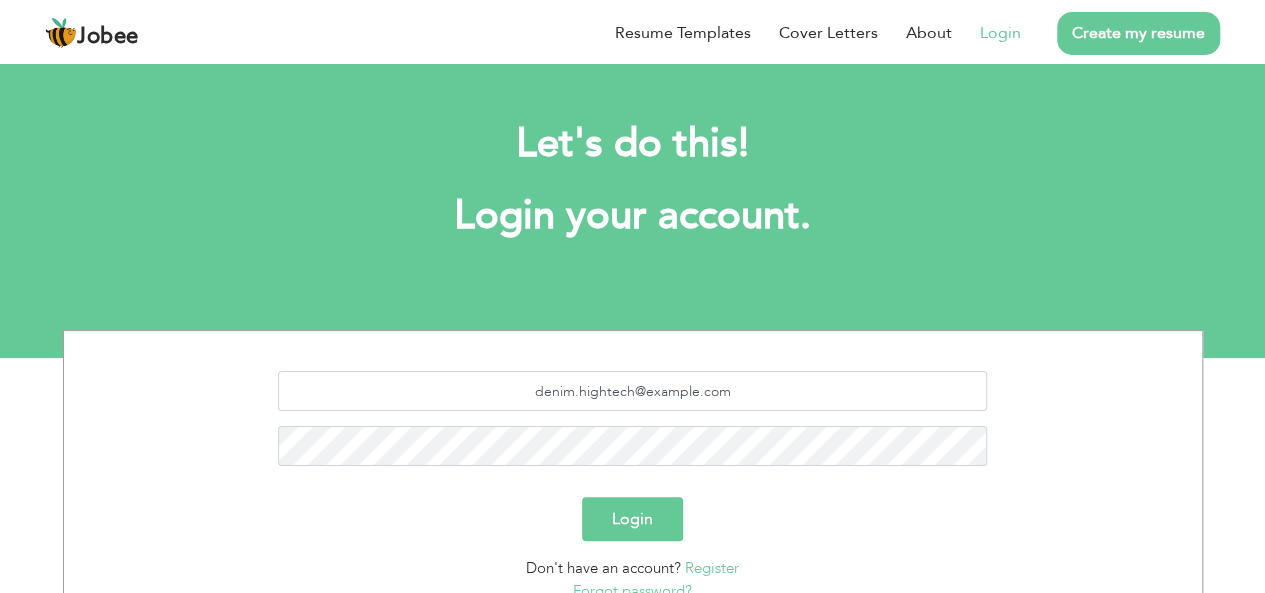 click on "Login" at bounding box center (632, 519) 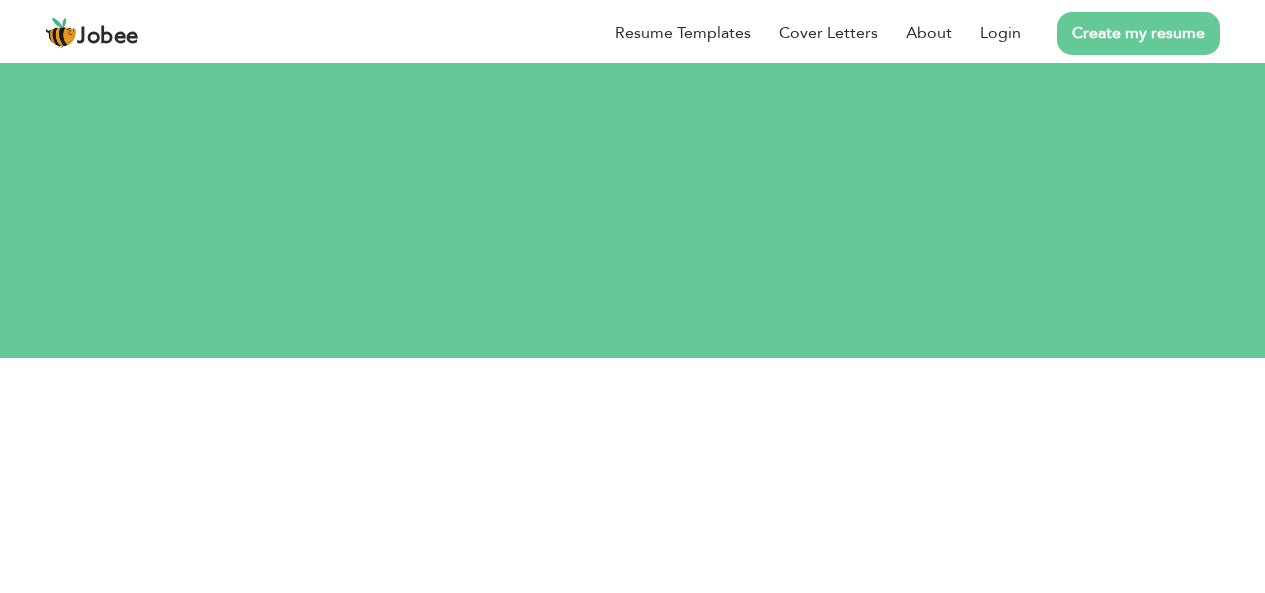 scroll, scrollTop: 0, scrollLeft: 0, axis: both 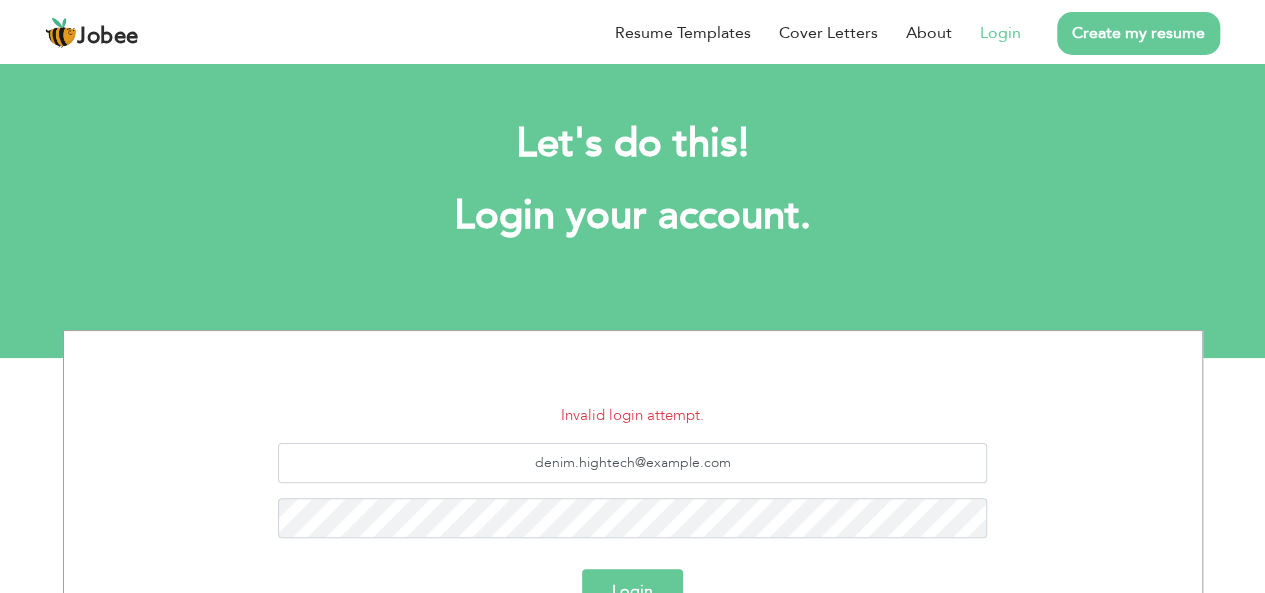 click on "Login" at bounding box center [632, 591] 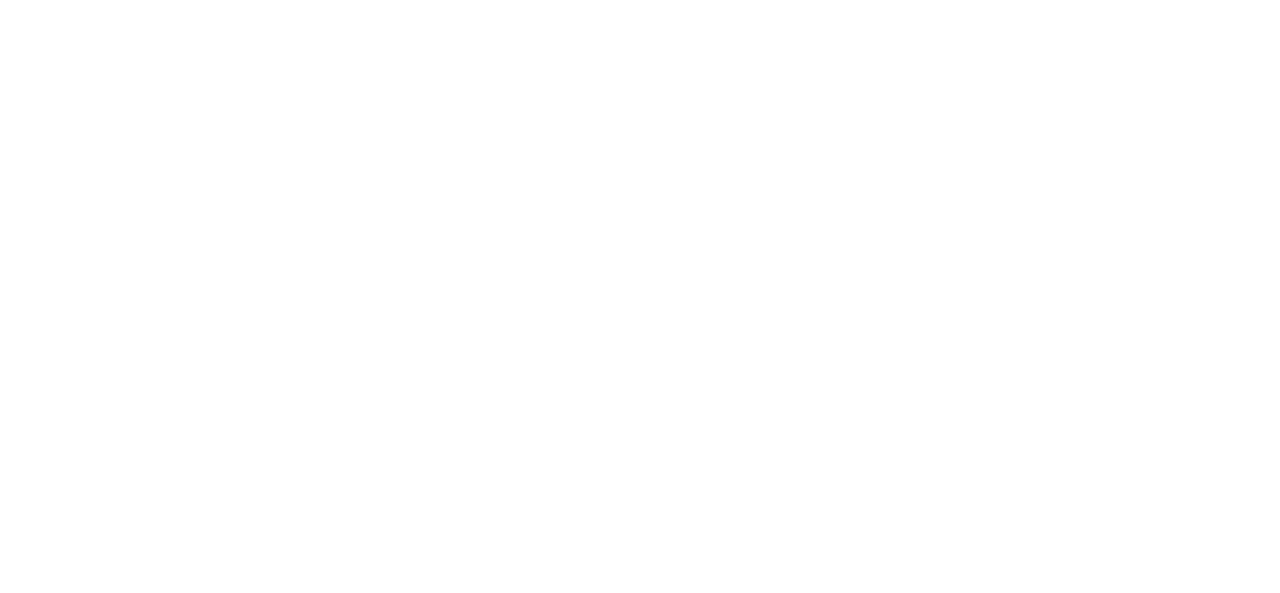 scroll, scrollTop: 0, scrollLeft: 0, axis: both 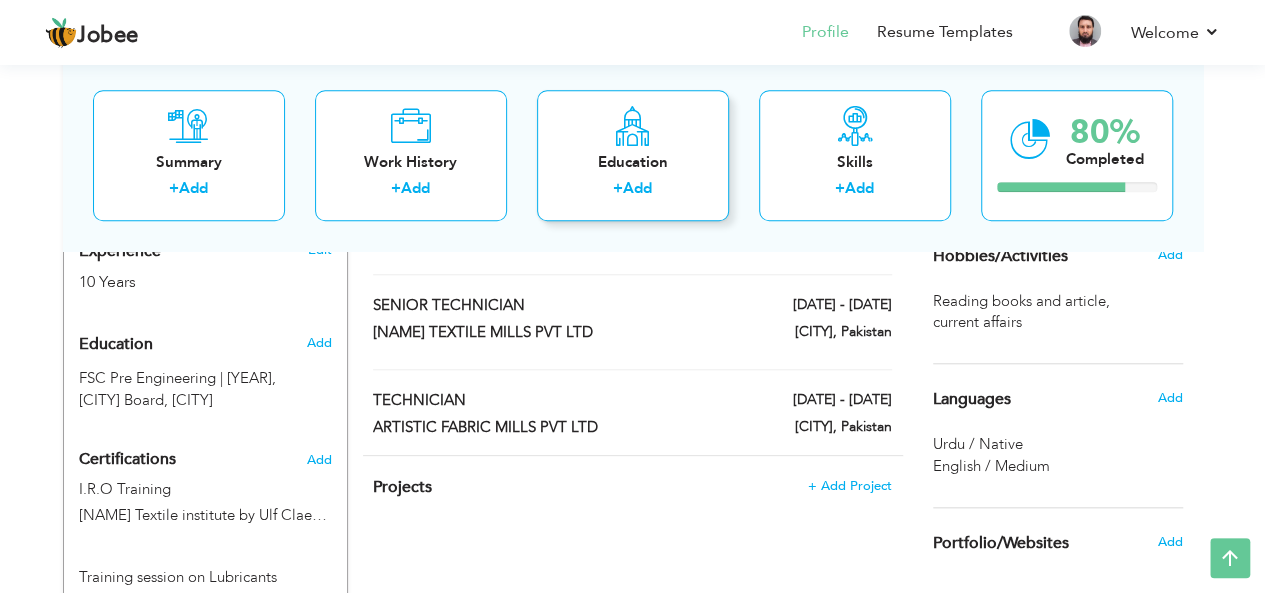 click on "Add" at bounding box center (637, 189) 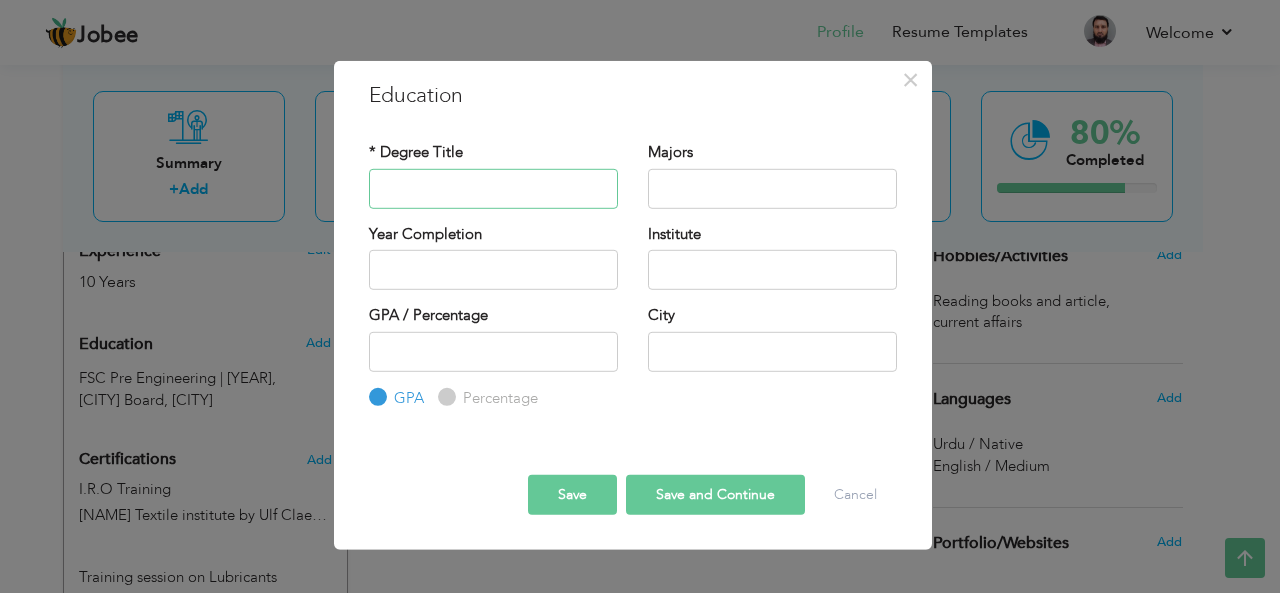 type on "b" 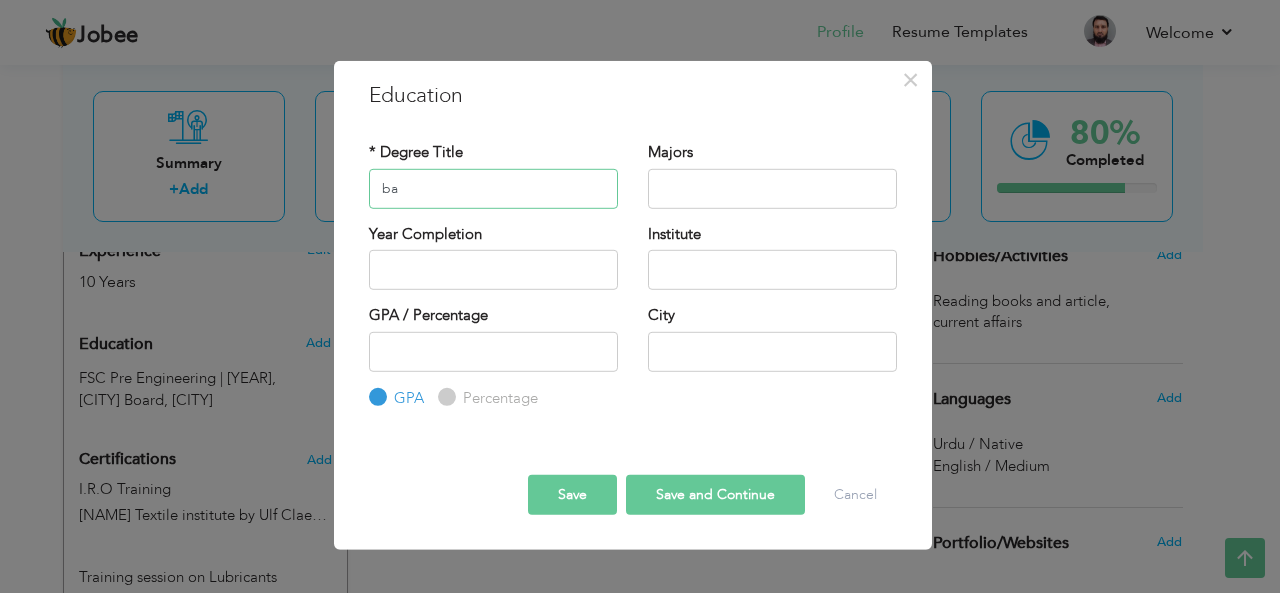 type on "b" 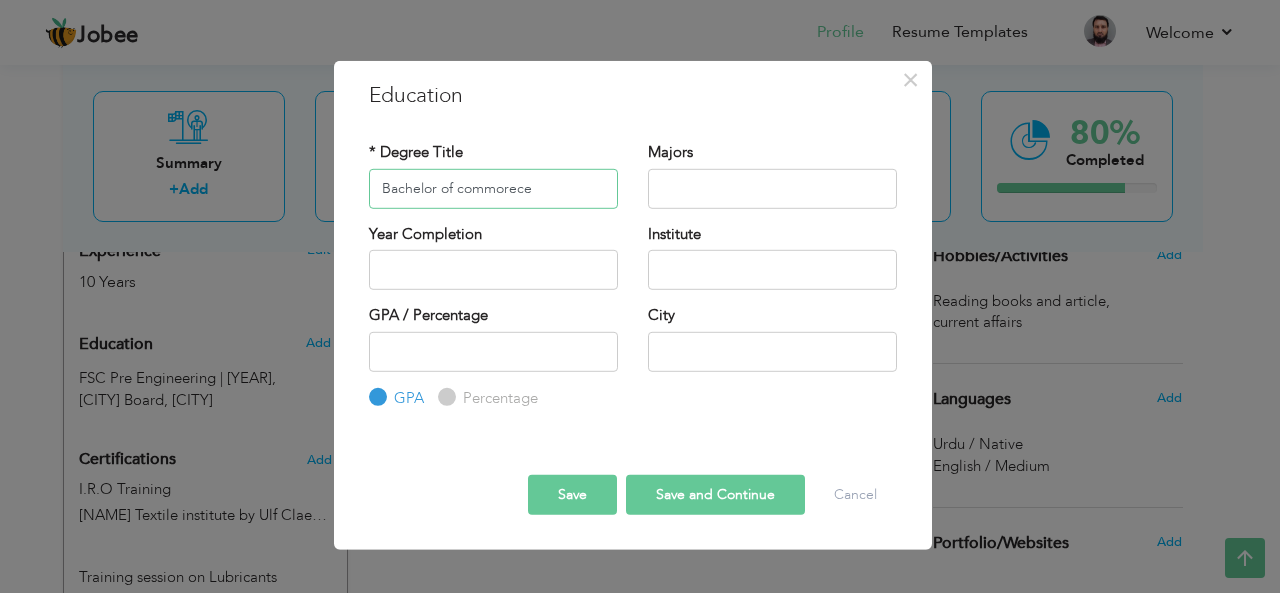 type on "Bachelor of commorece" 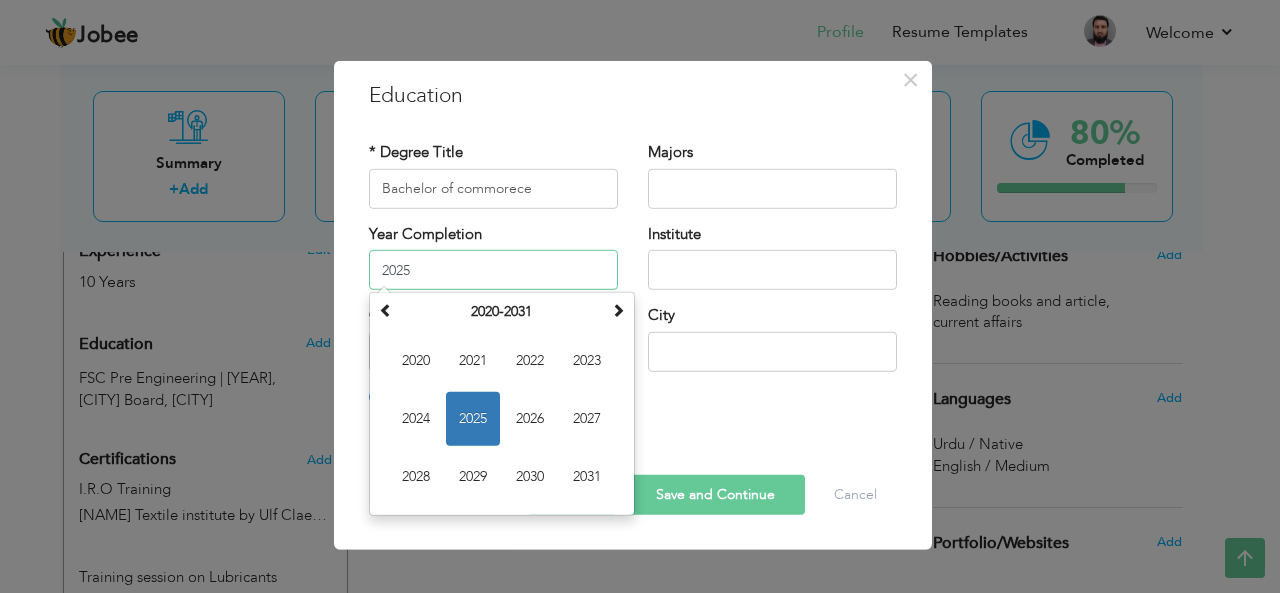 click on "2025" at bounding box center [493, 270] 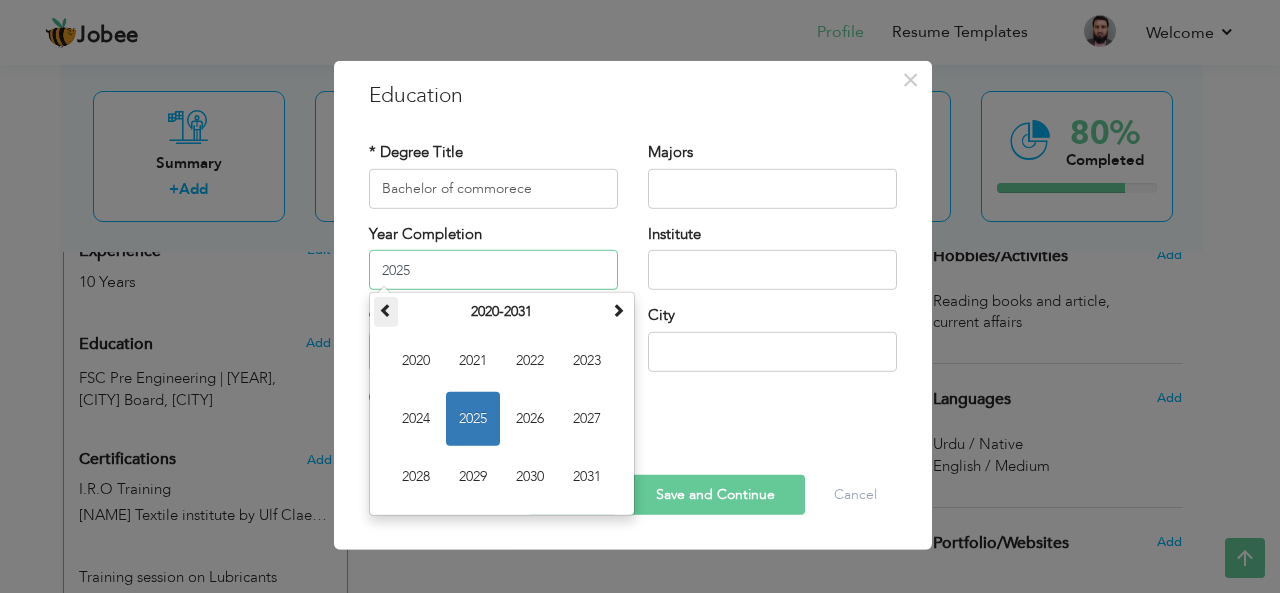 click at bounding box center (386, 312) 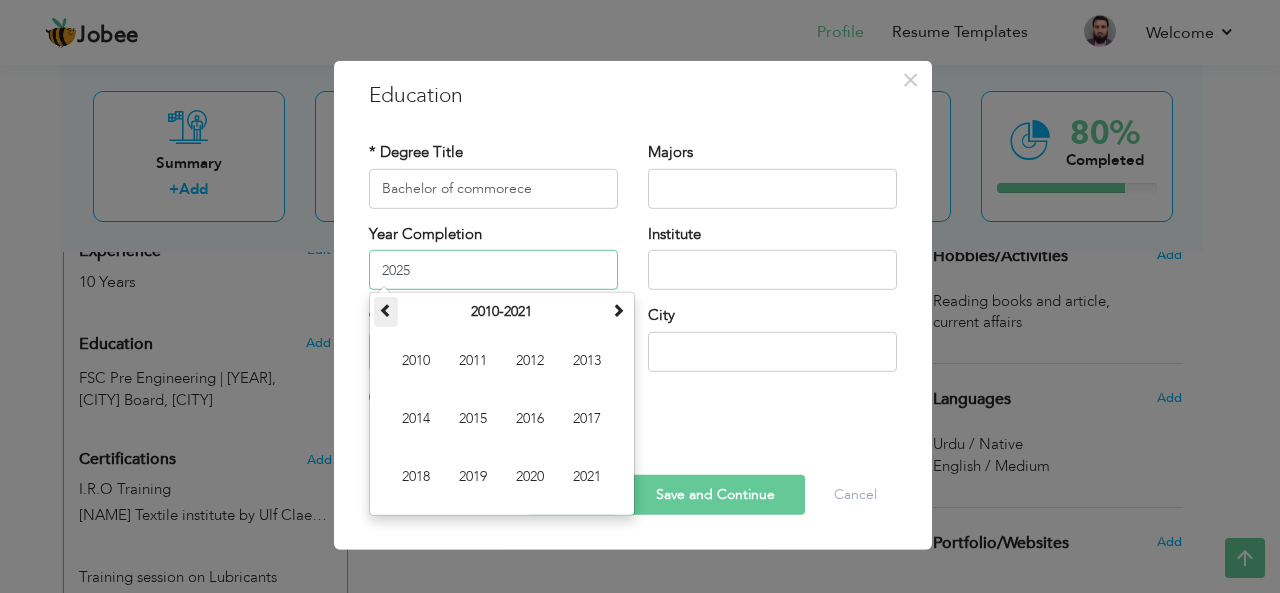 click at bounding box center (386, 312) 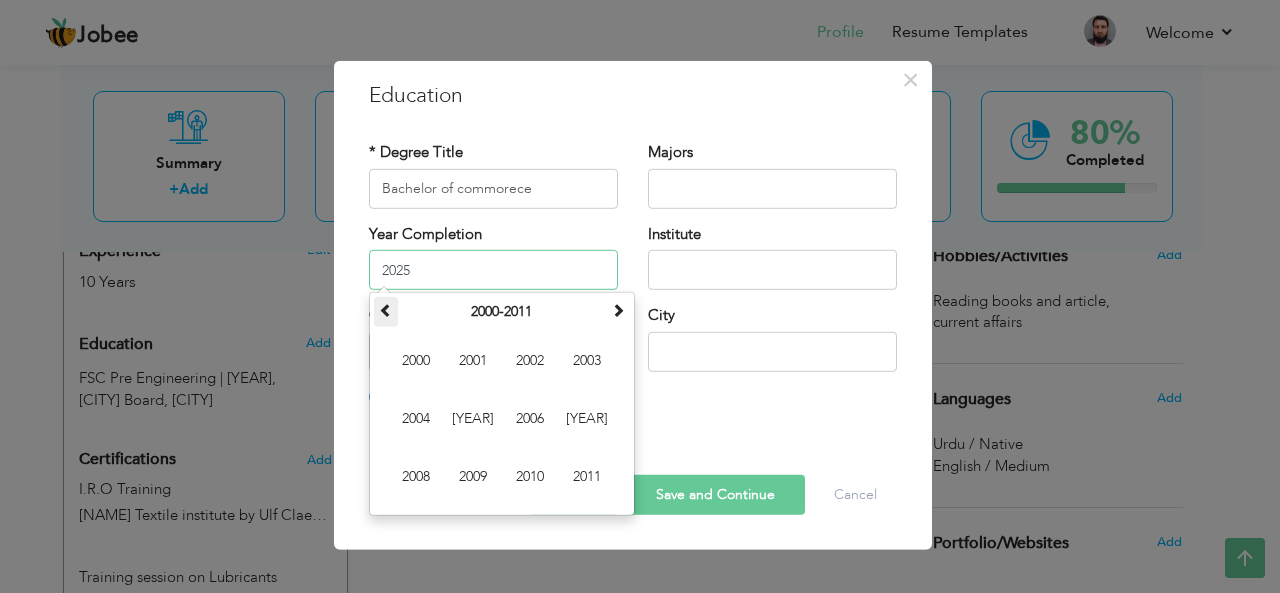 click at bounding box center [386, 312] 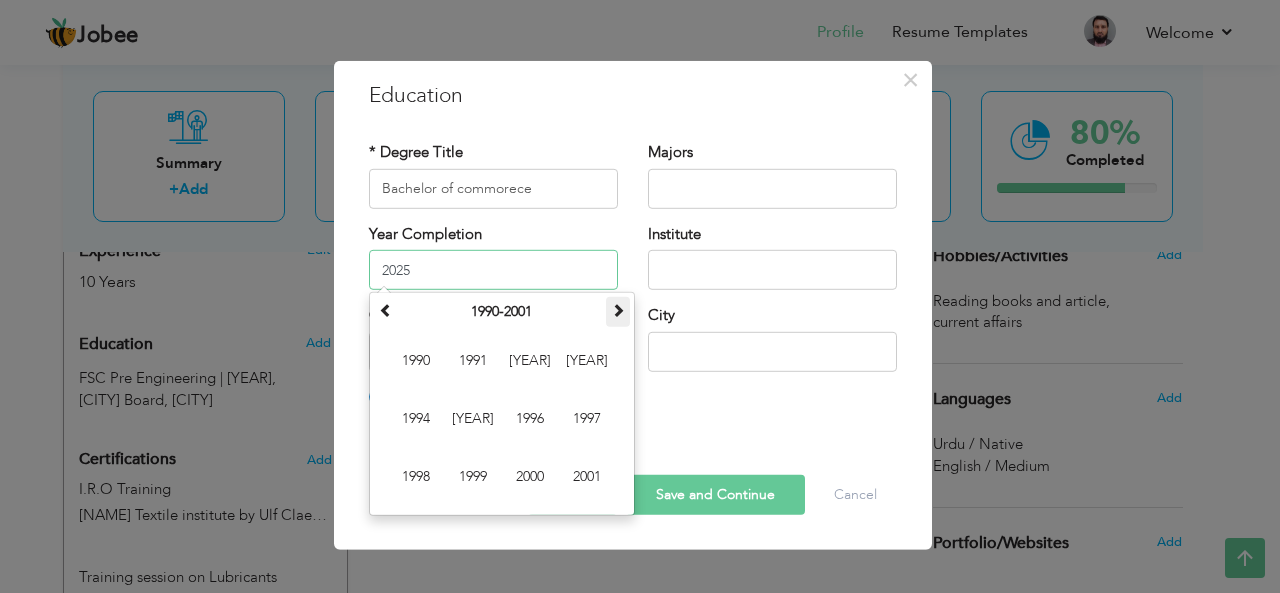 click at bounding box center [618, 312] 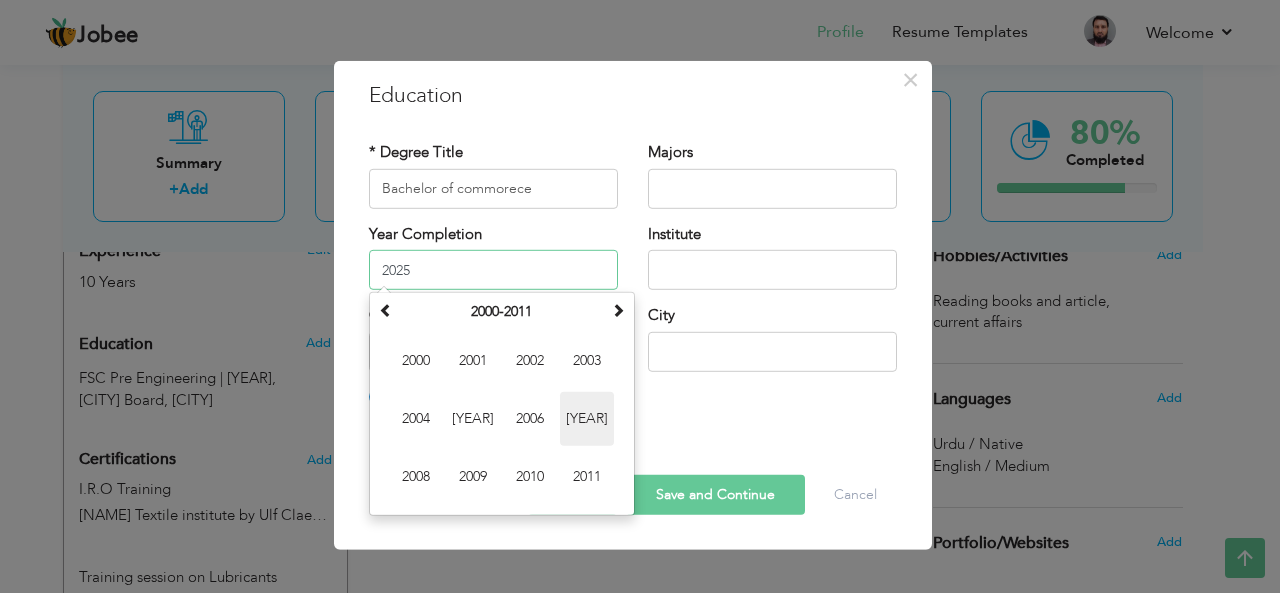 click on "[YEAR]" at bounding box center [587, 419] 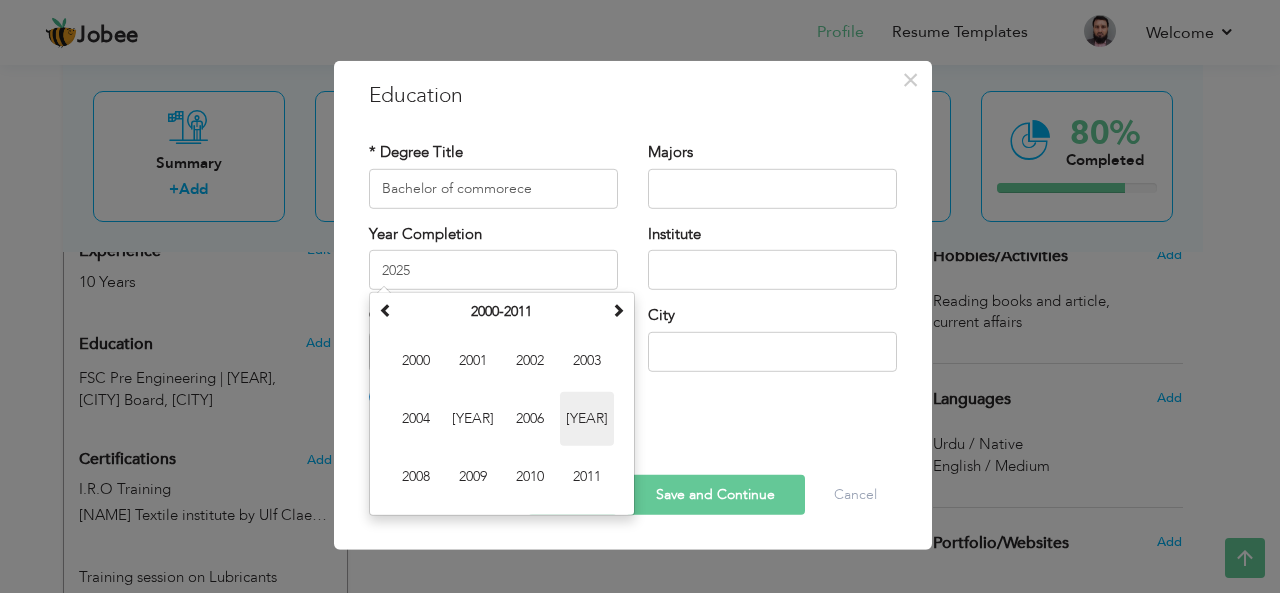 type on "[YEAR]" 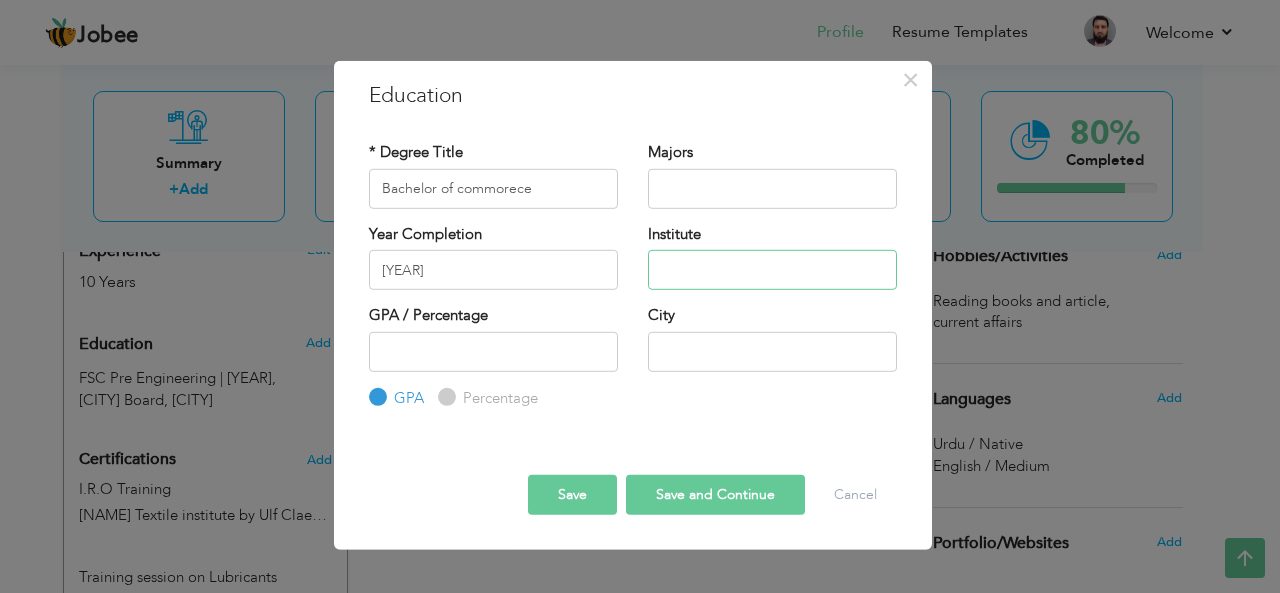 click at bounding box center (772, 270) 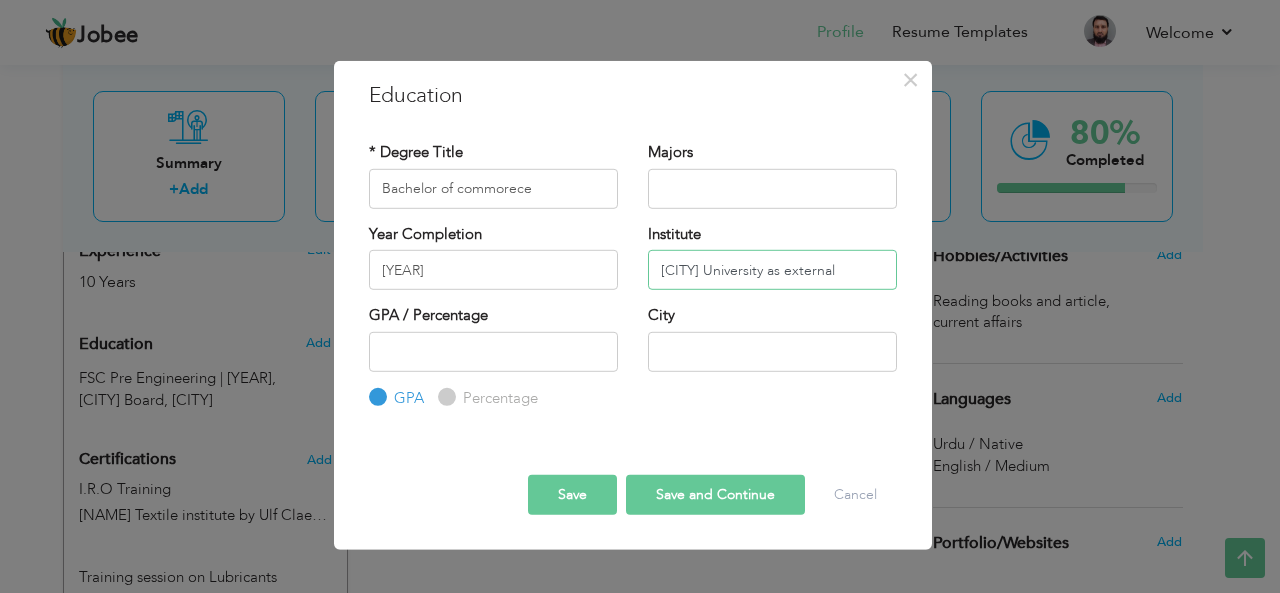 type on "[CITY] University as external" 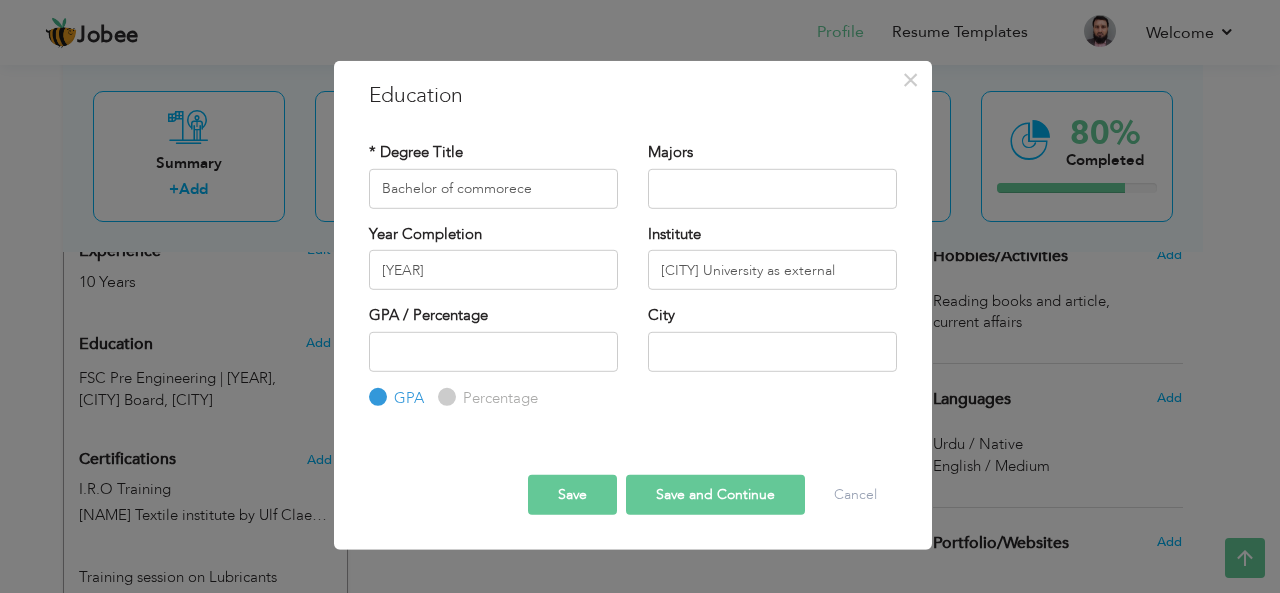 click on "Save and Continue" at bounding box center (715, 495) 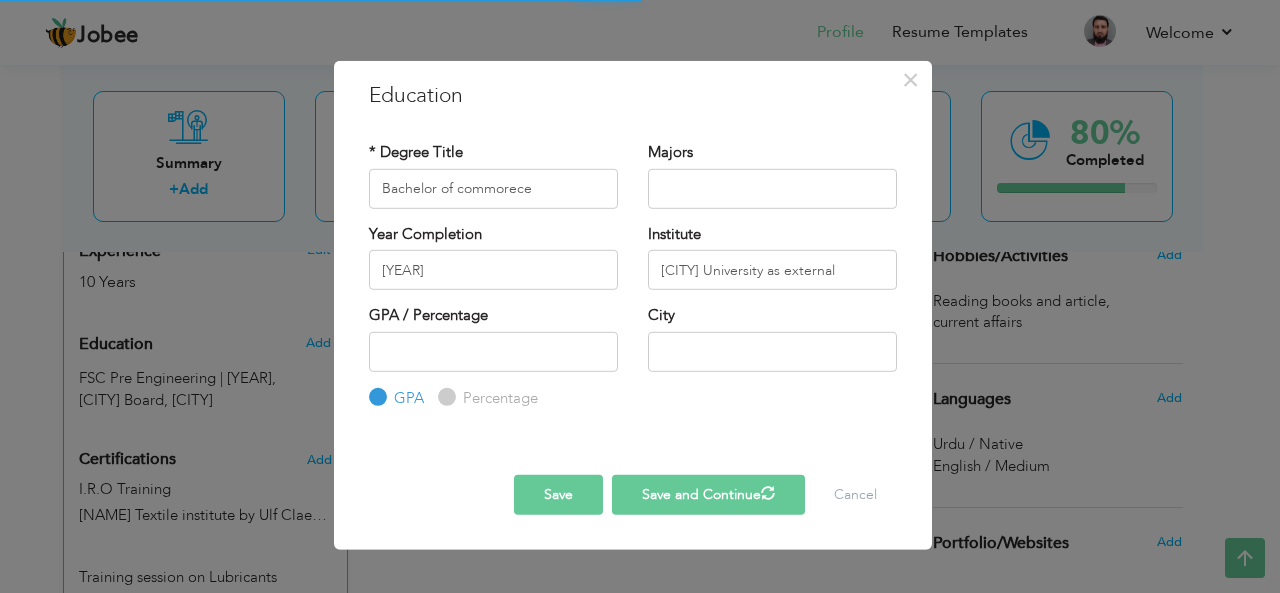 type 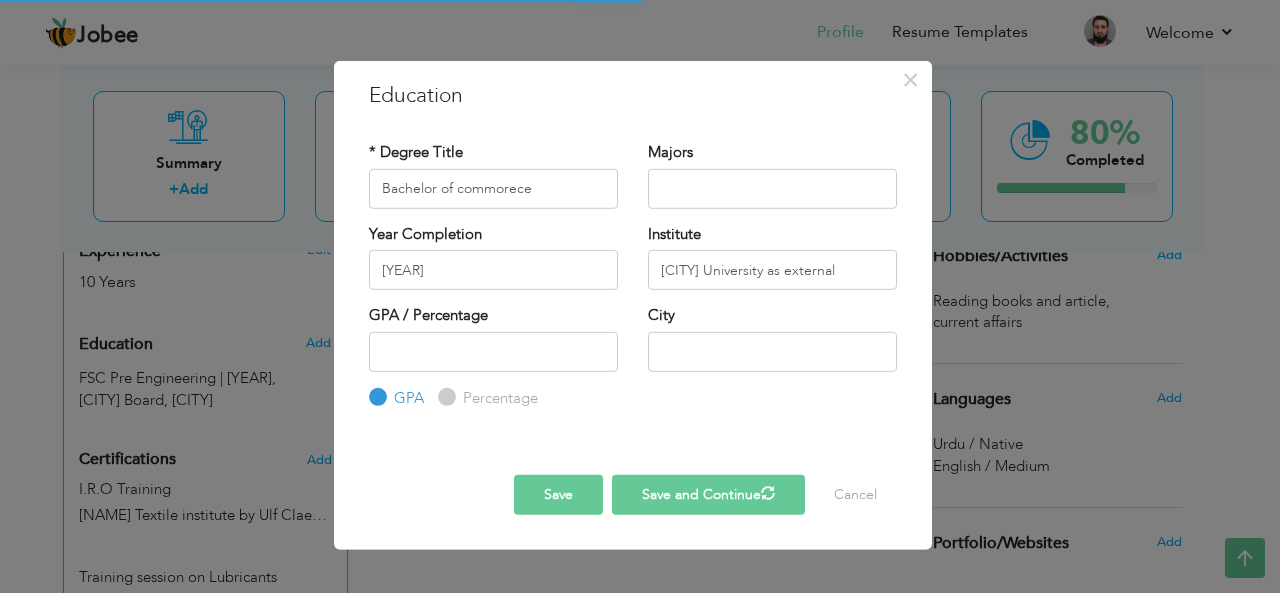 type 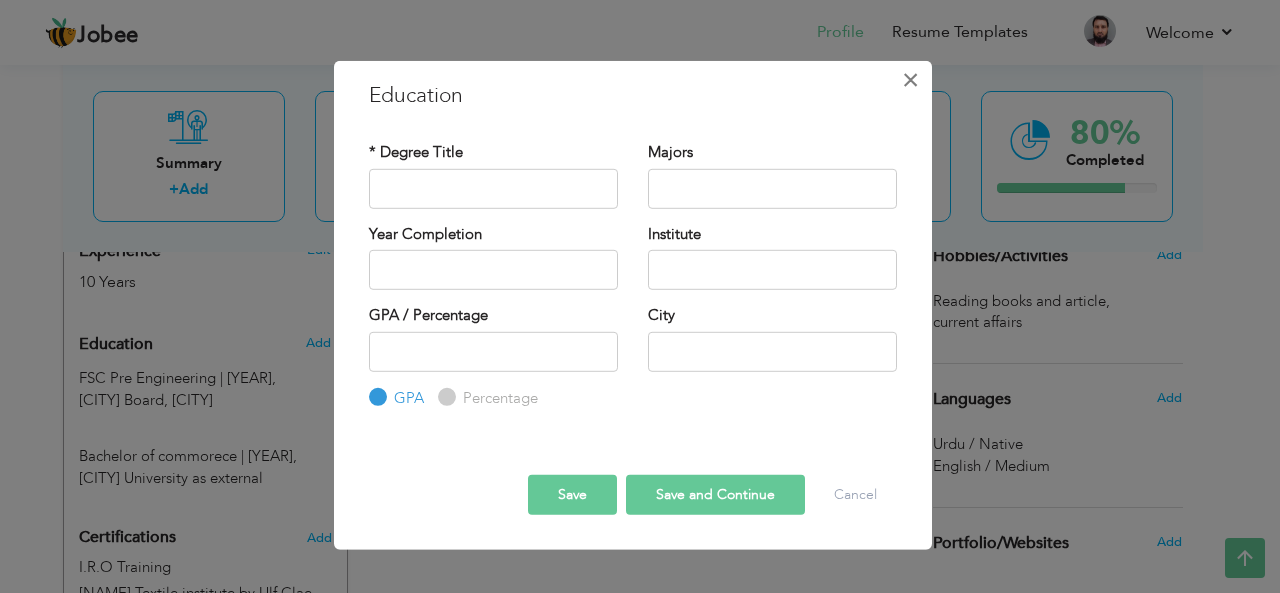 click on "×" at bounding box center [910, 79] 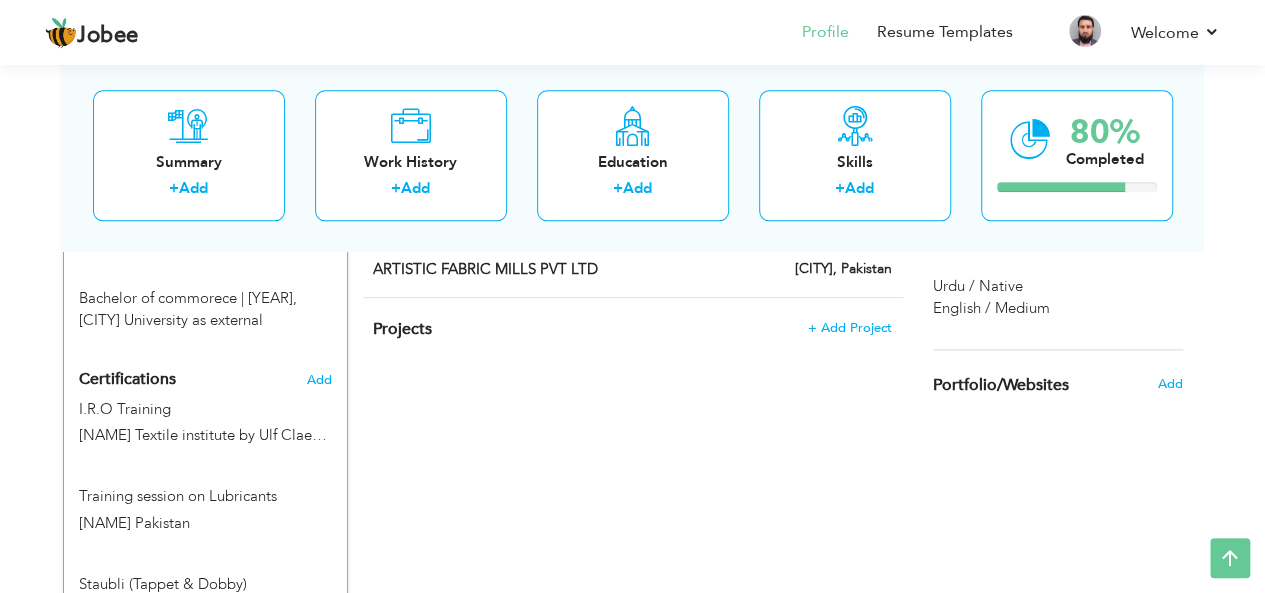 scroll, scrollTop: 939, scrollLeft: 0, axis: vertical 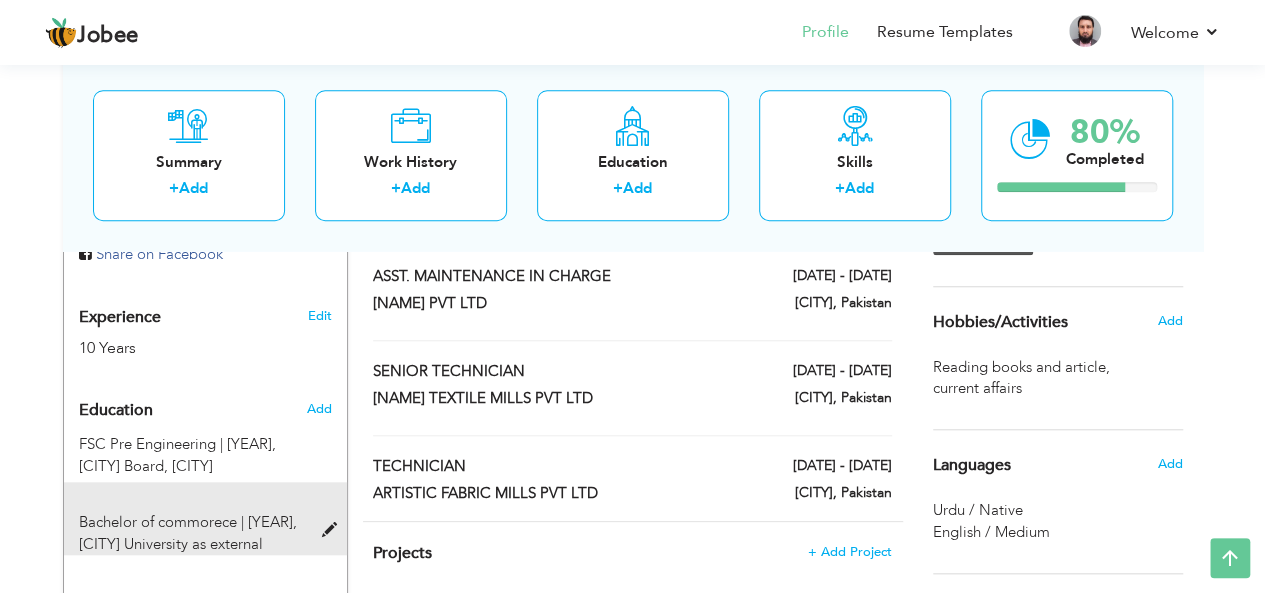 click at bounding box center [333, 530] 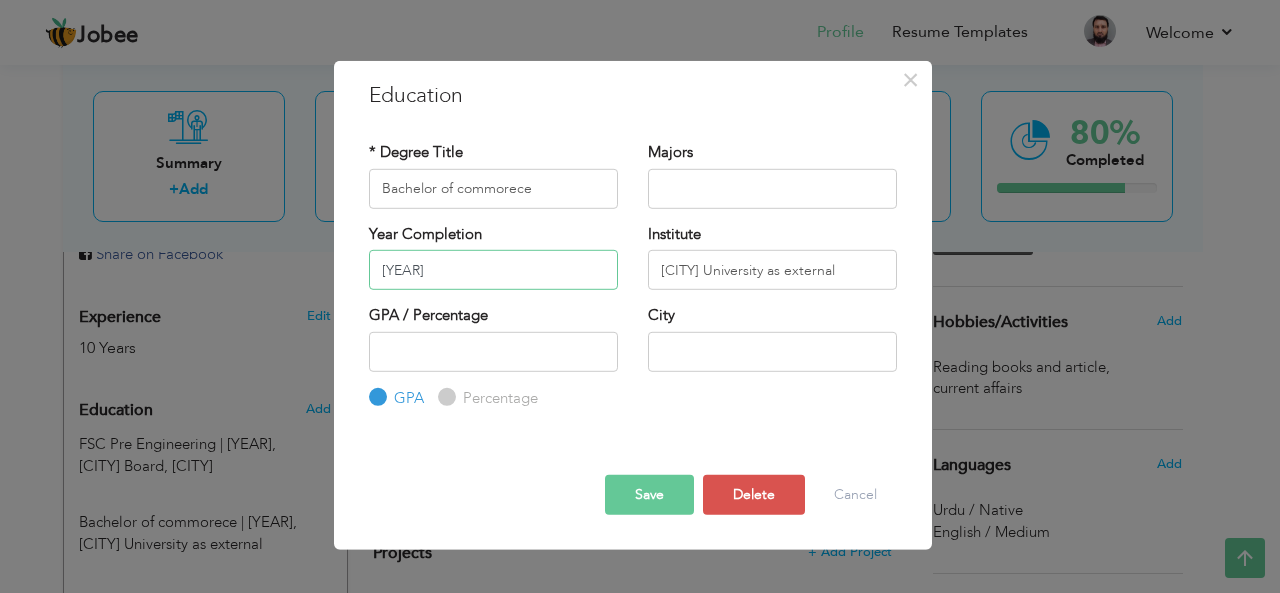 click on "[YEAR]" at bounding box center (493, 270) 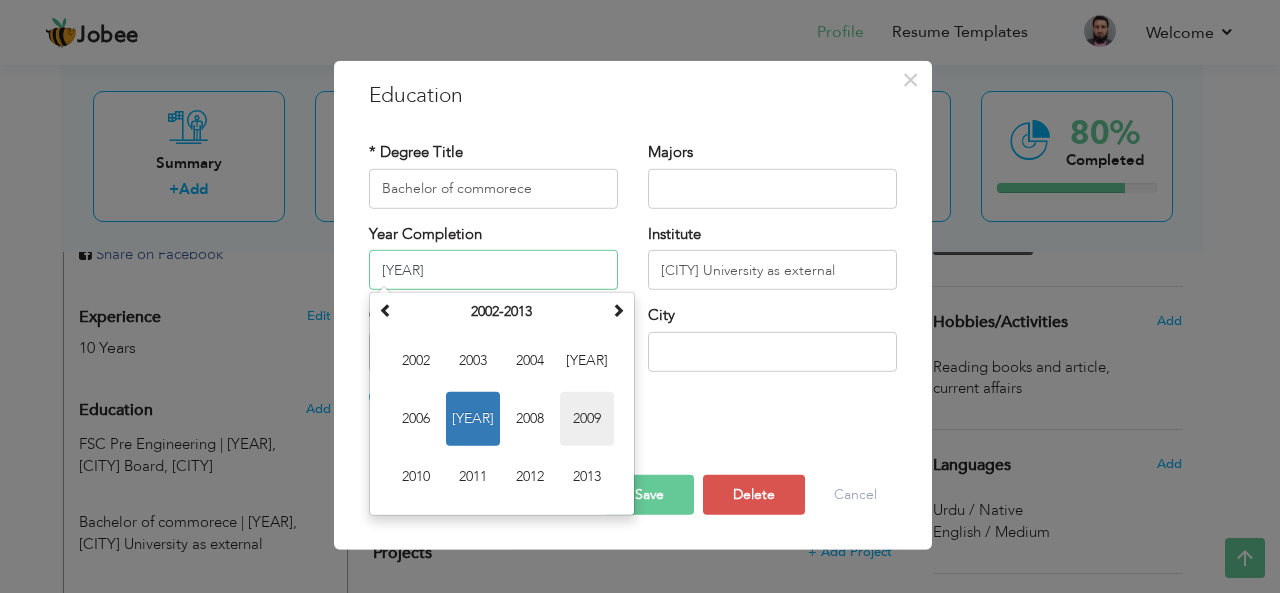 click on "2009" at bounding box center [587, 419] 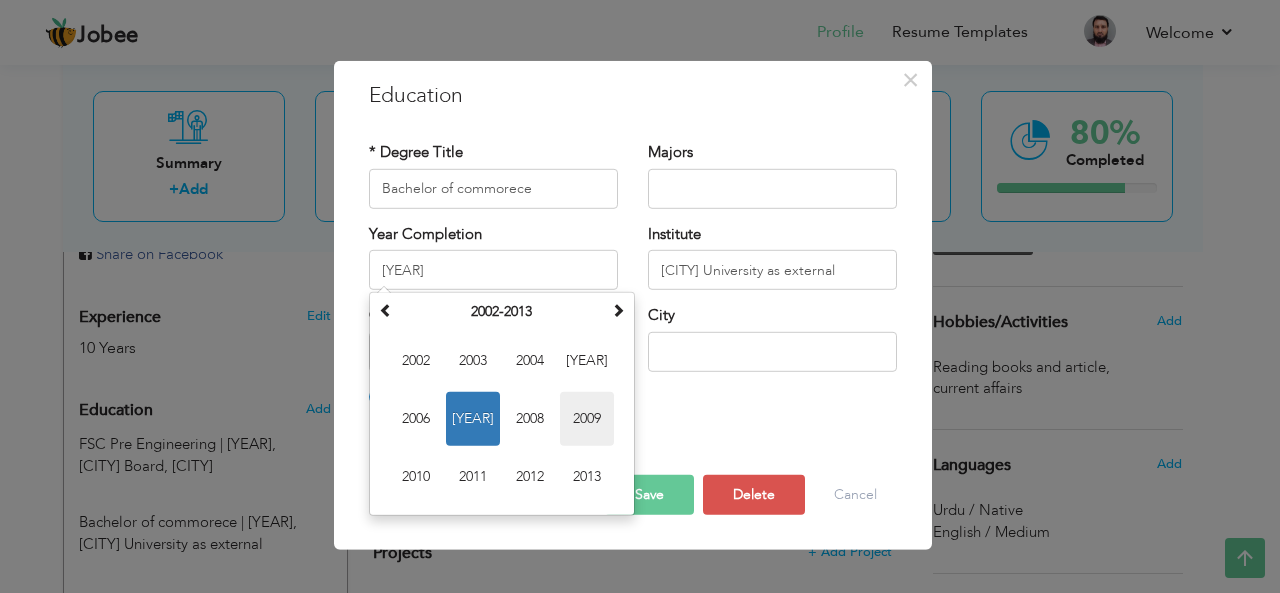 type on "2009" 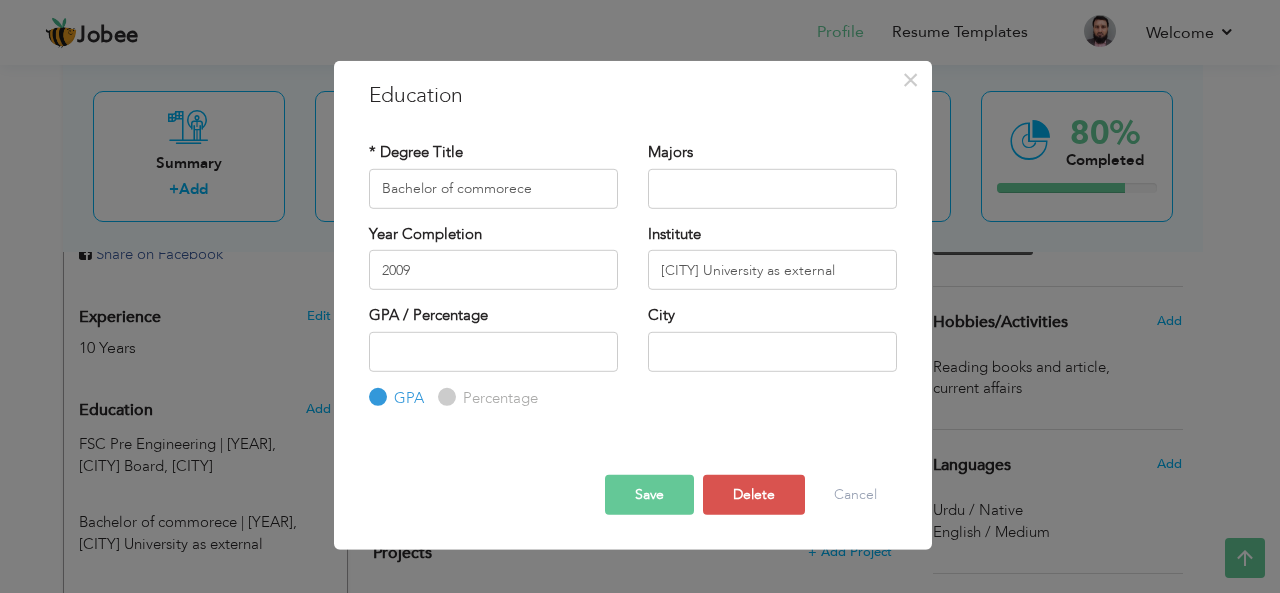 click on "Save" at bounding box center (649, 495) 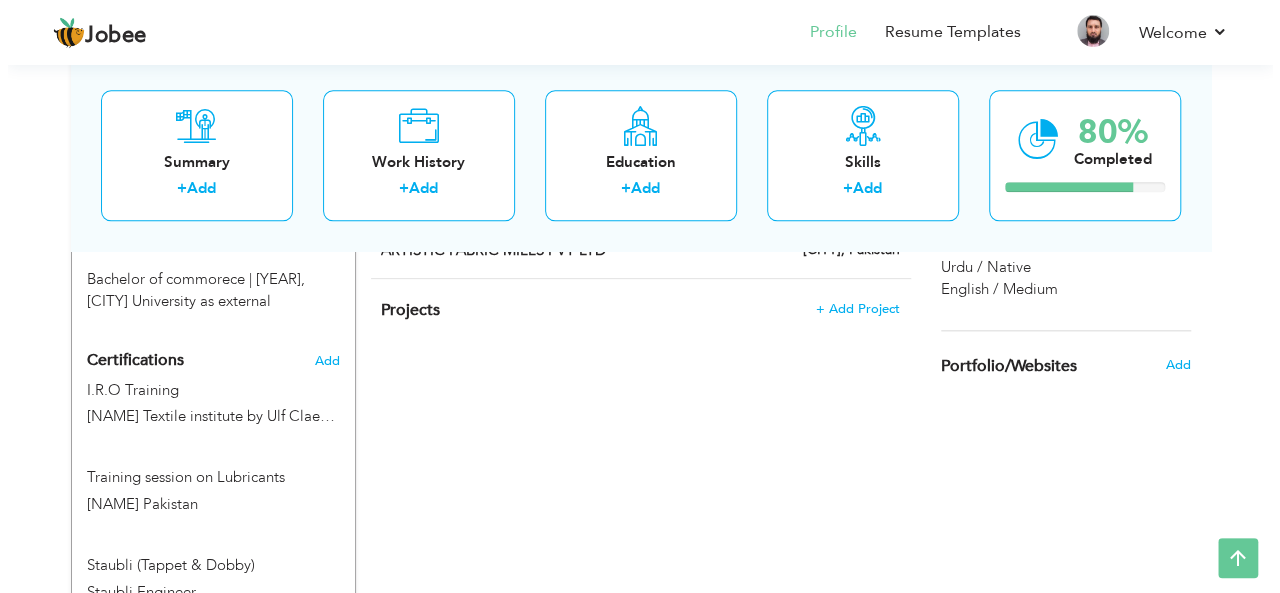 scroll, scrollTop: 912, scrollLeft: 0, axis: vertical 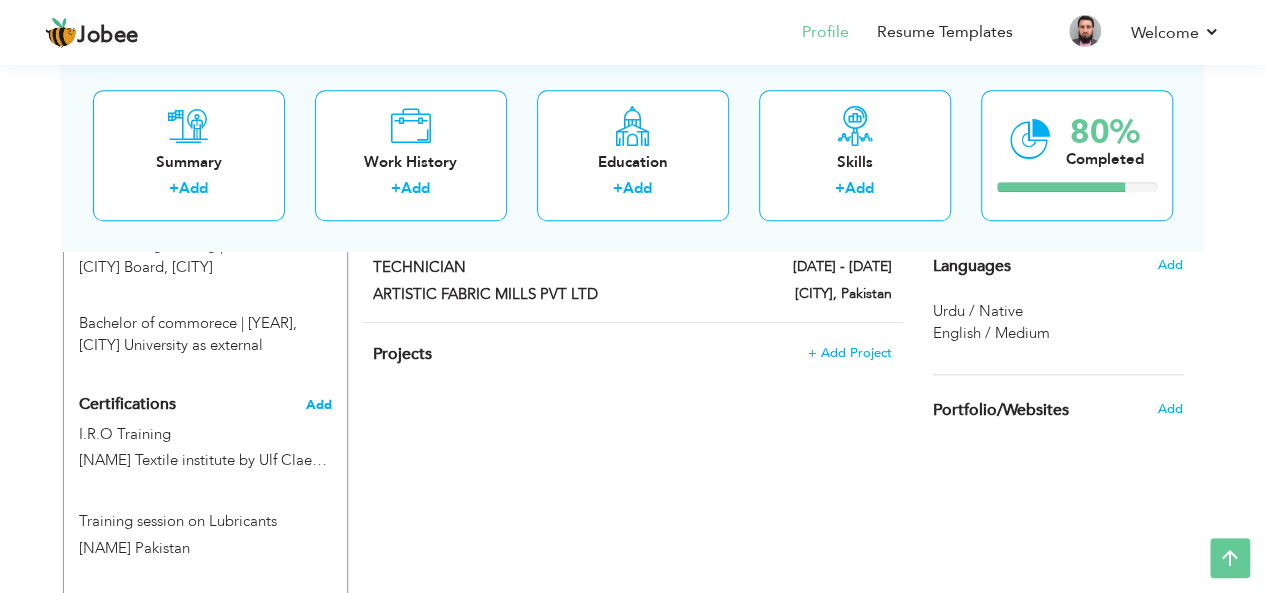 click on "Add" at bounding box center [319, 405] 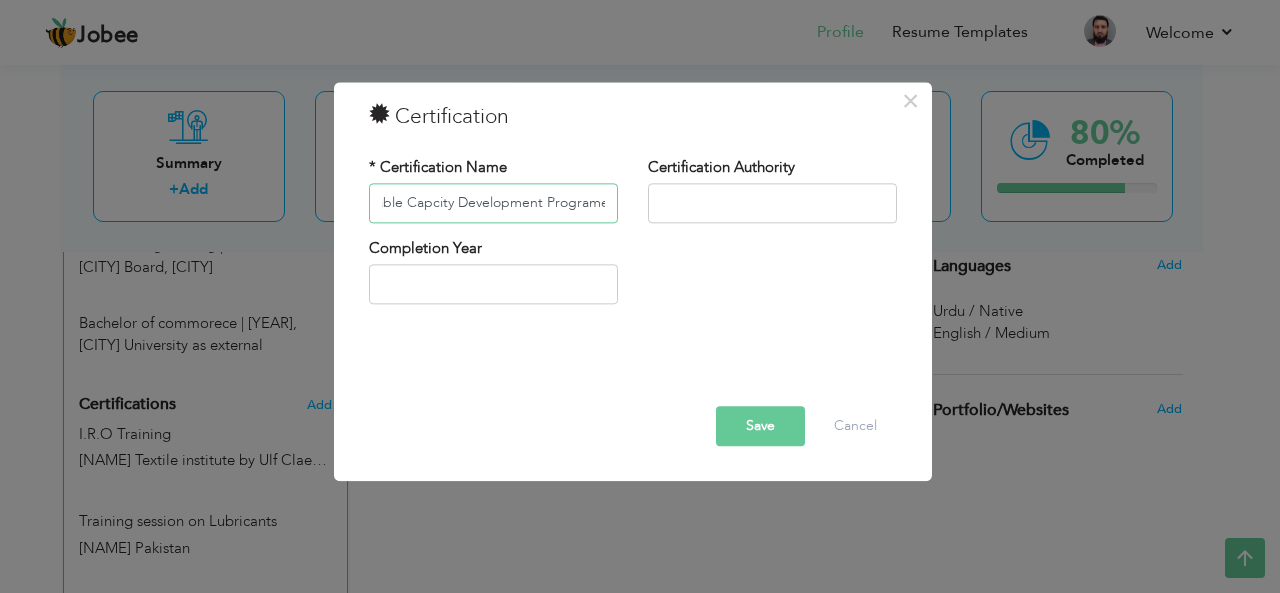 scroll, scrollTop: 0, scrollLeft: 54, axis: horizontal 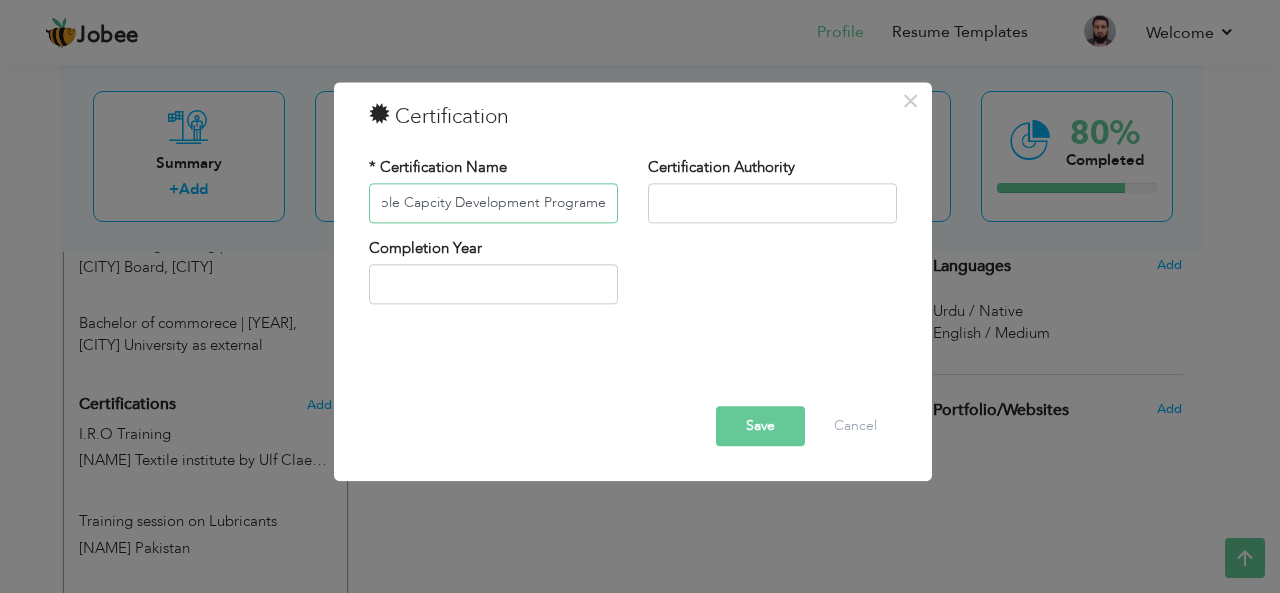 type on "Sustainable Capcity Development Programe" 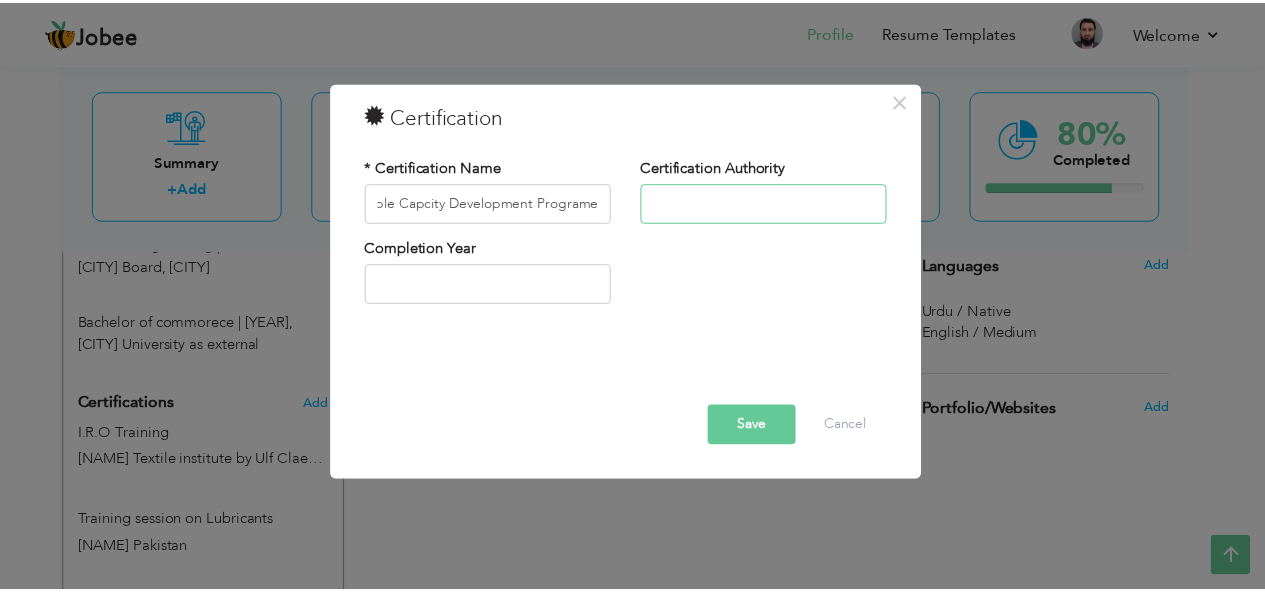 scroll, scrollTop: 0, scrollLeft: 0, axis: both 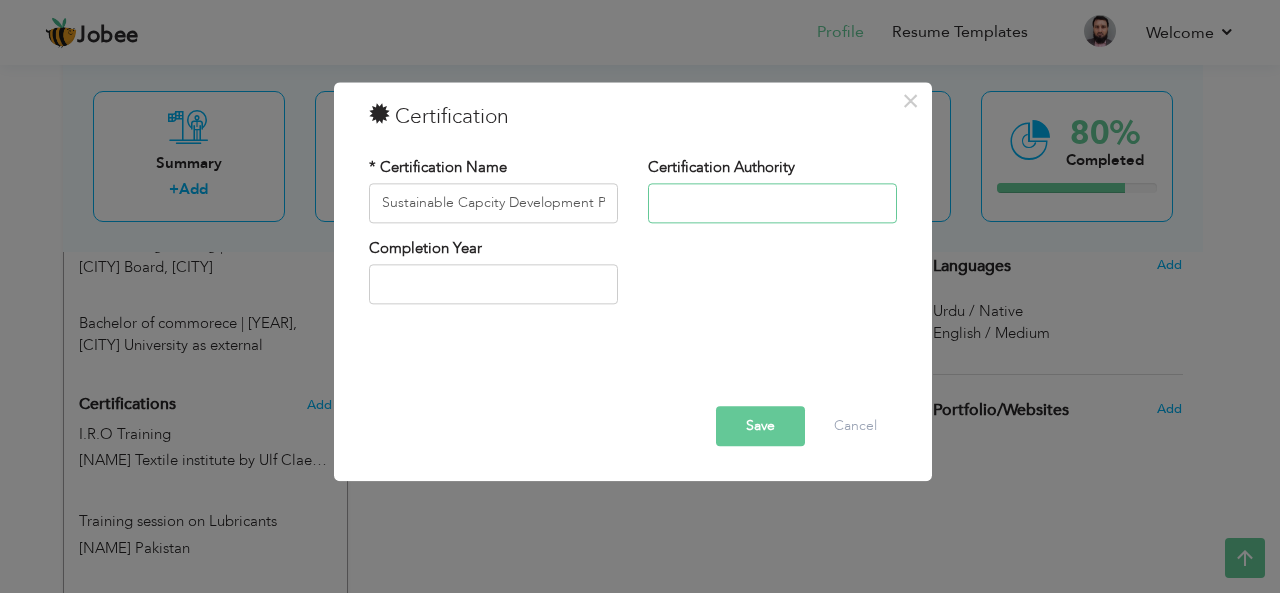 click at bounding box center [772, 203] 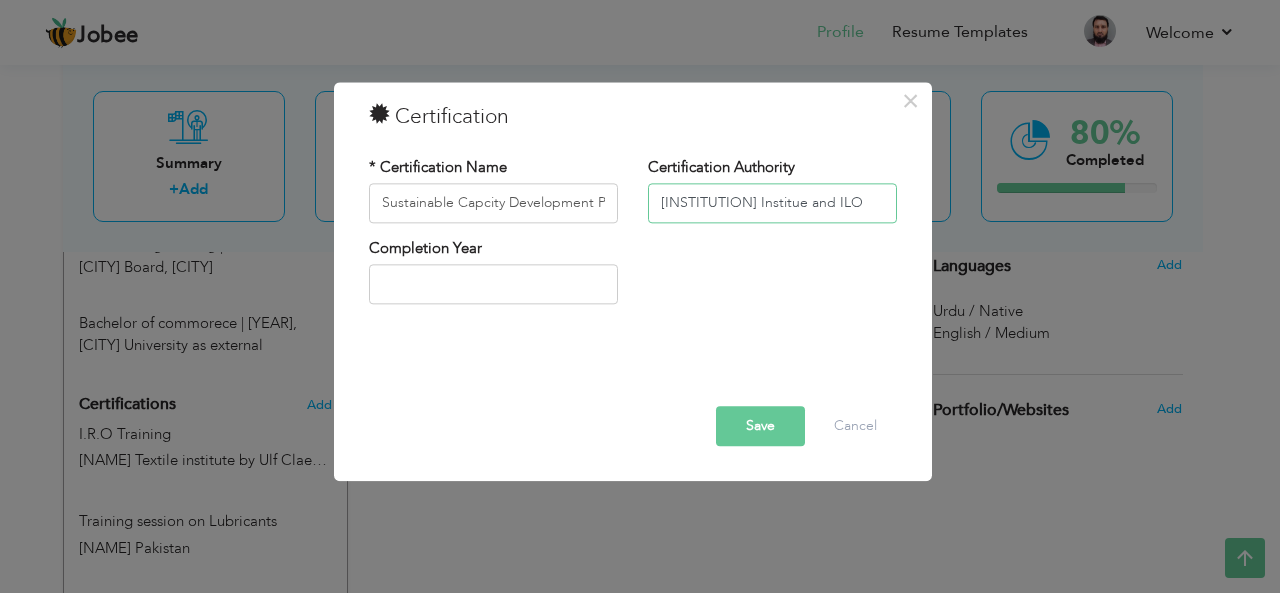 type on "[INSTITUTION] Institue and ILO" 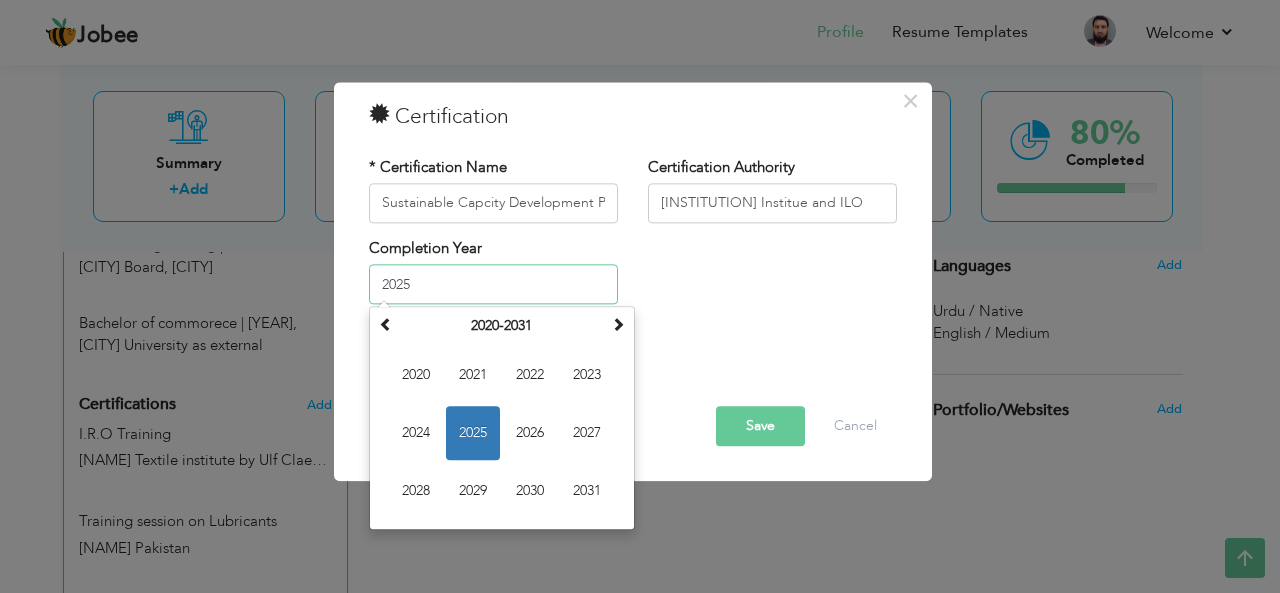 click on "2025" at bounding box center [493, 285] 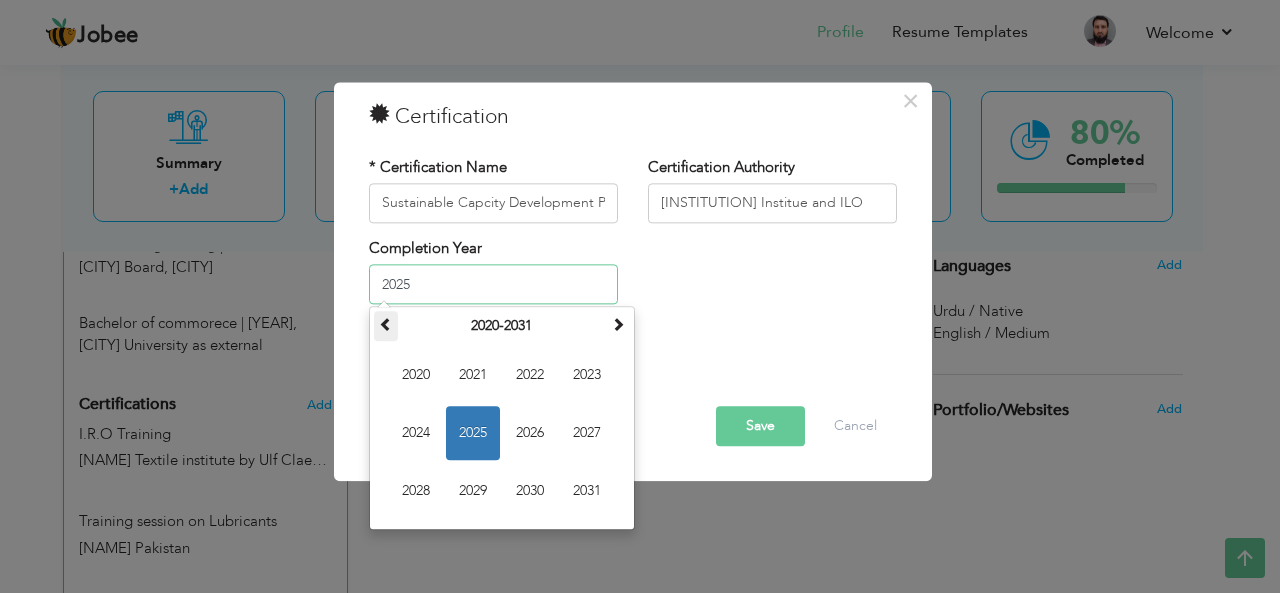 click at bounding box center (386, 325) 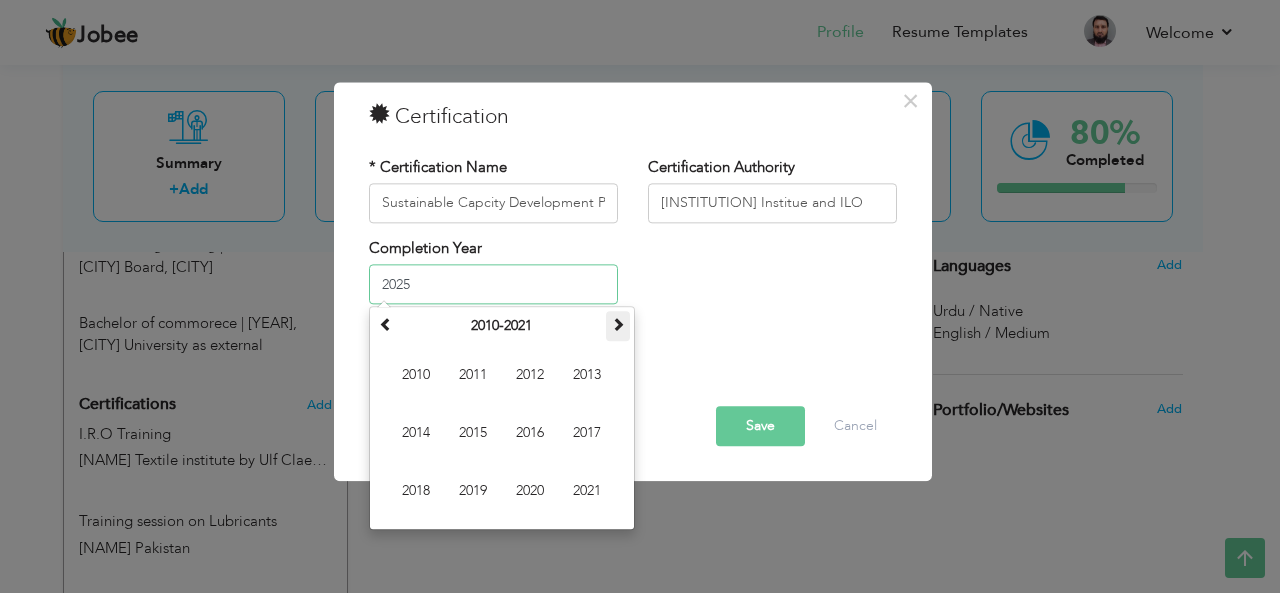 click at bounding box center [618, 325] 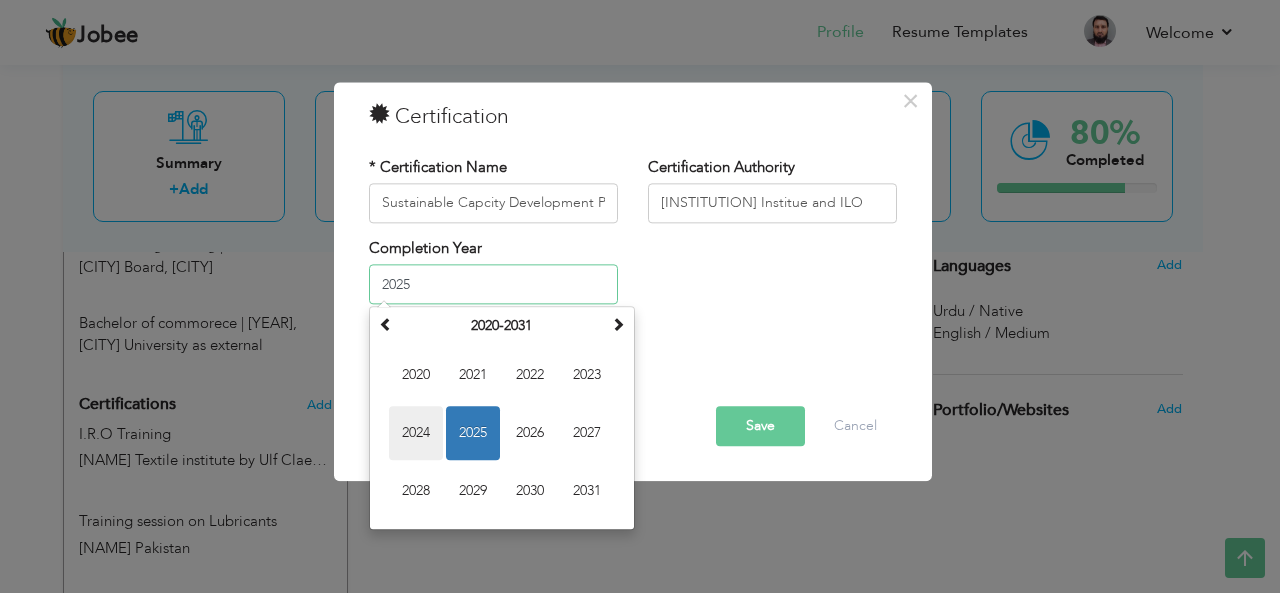 click on "2024" at bounding box center [416, 434] 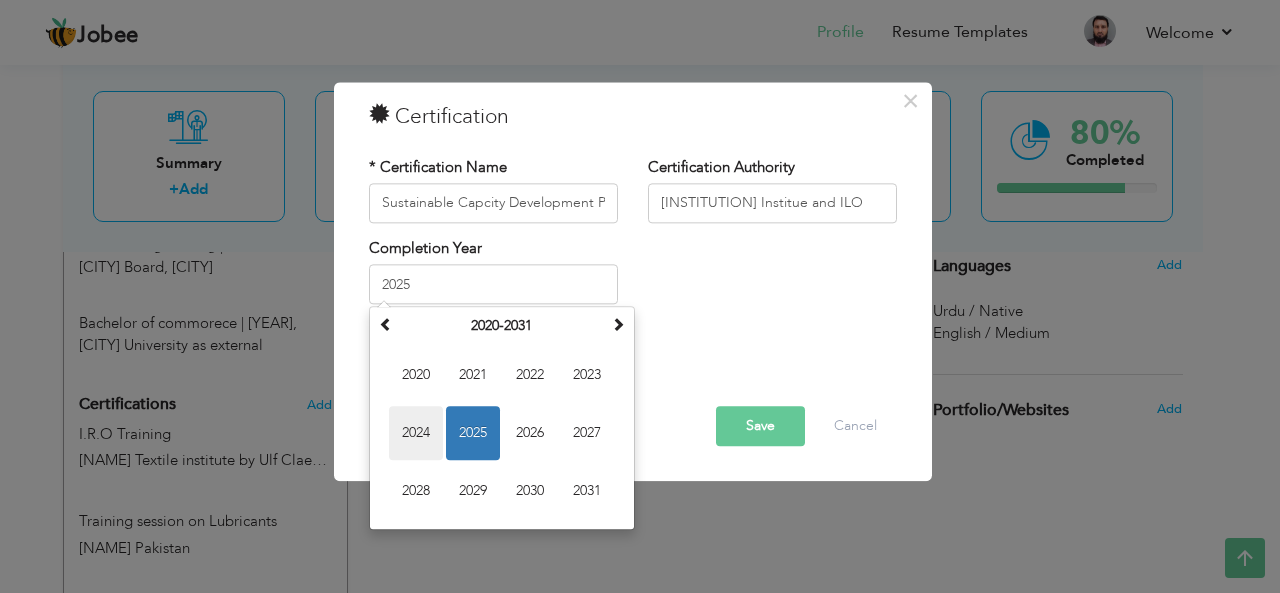 type on "2024" 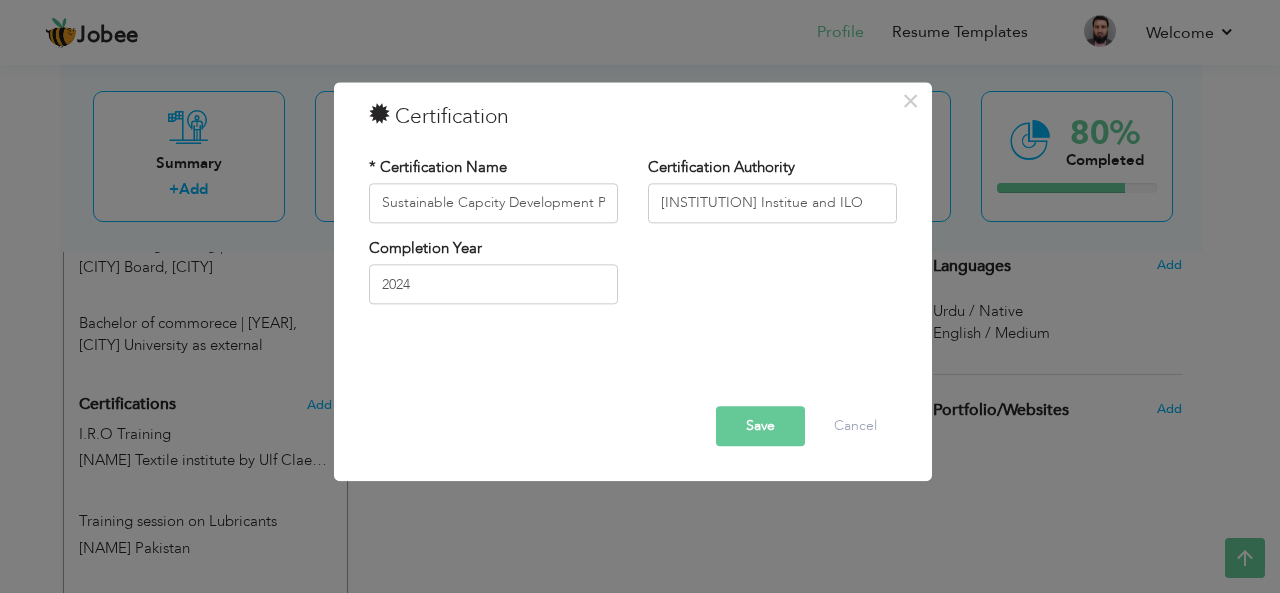 click on "Save" at bounding box center (760, 426) 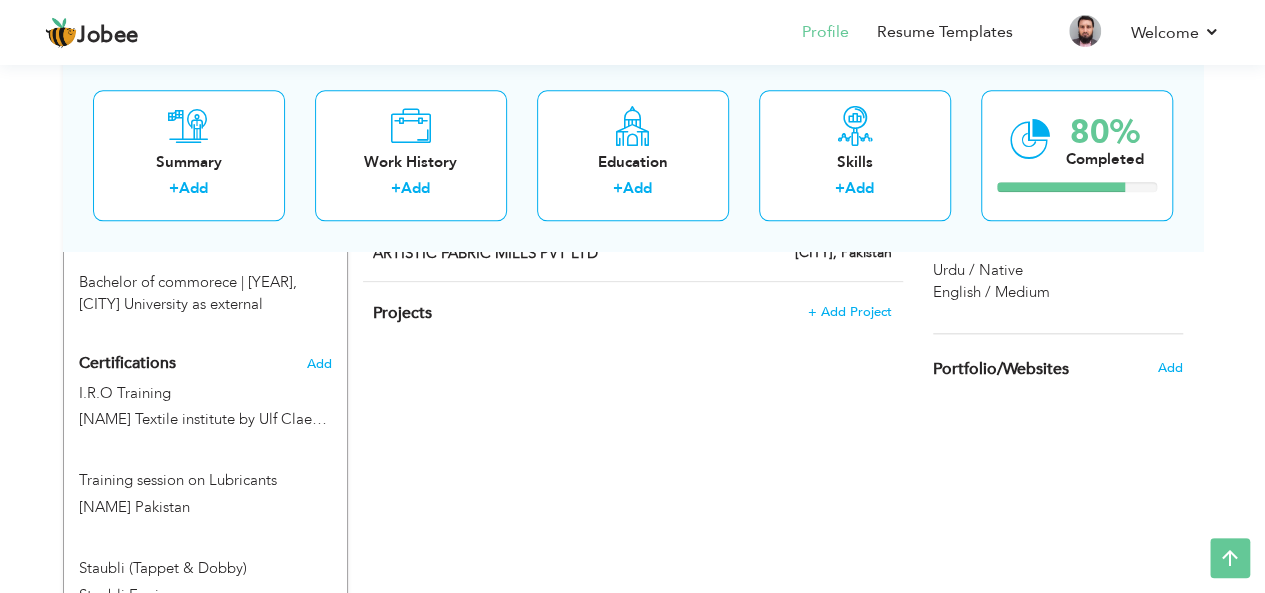 scroll, scrollTop: 992, scrollLeft: 0, axis: vertical 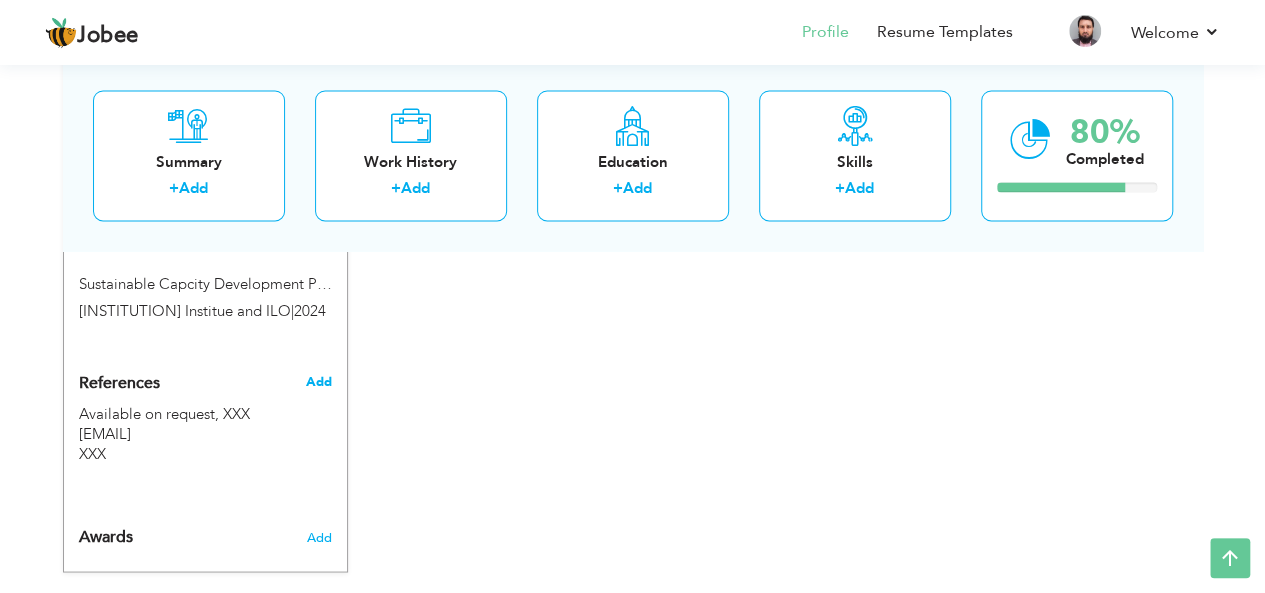 click on "Add" at bounding box center [318, 381] 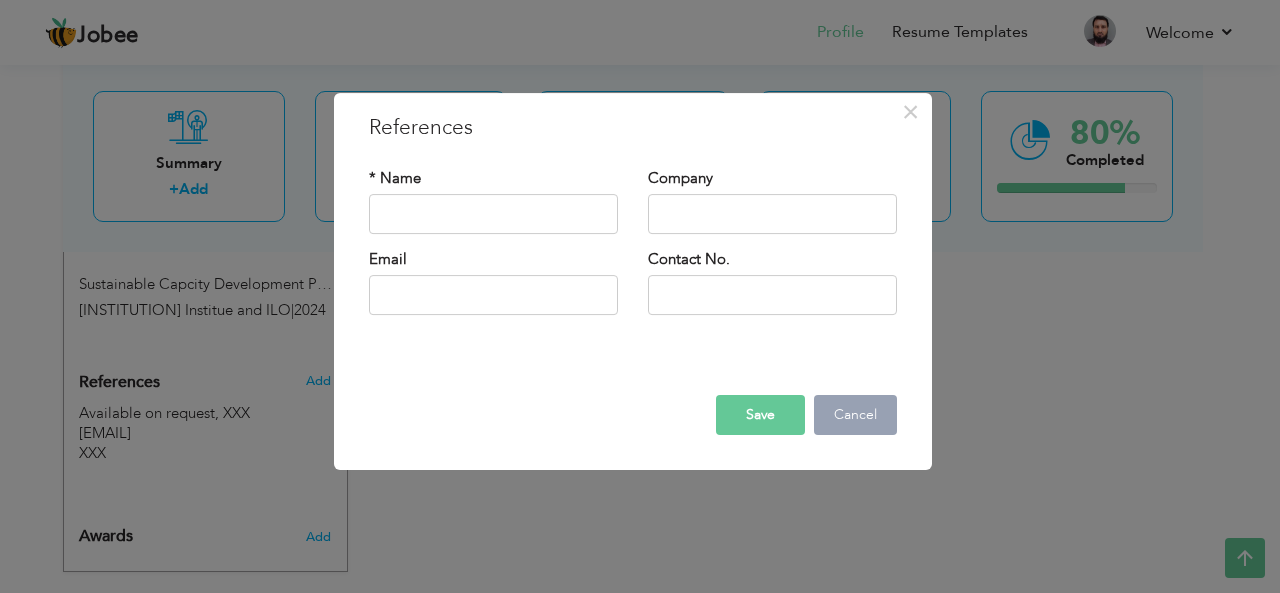 click on "Cancel" at bounding box center (855, 415) 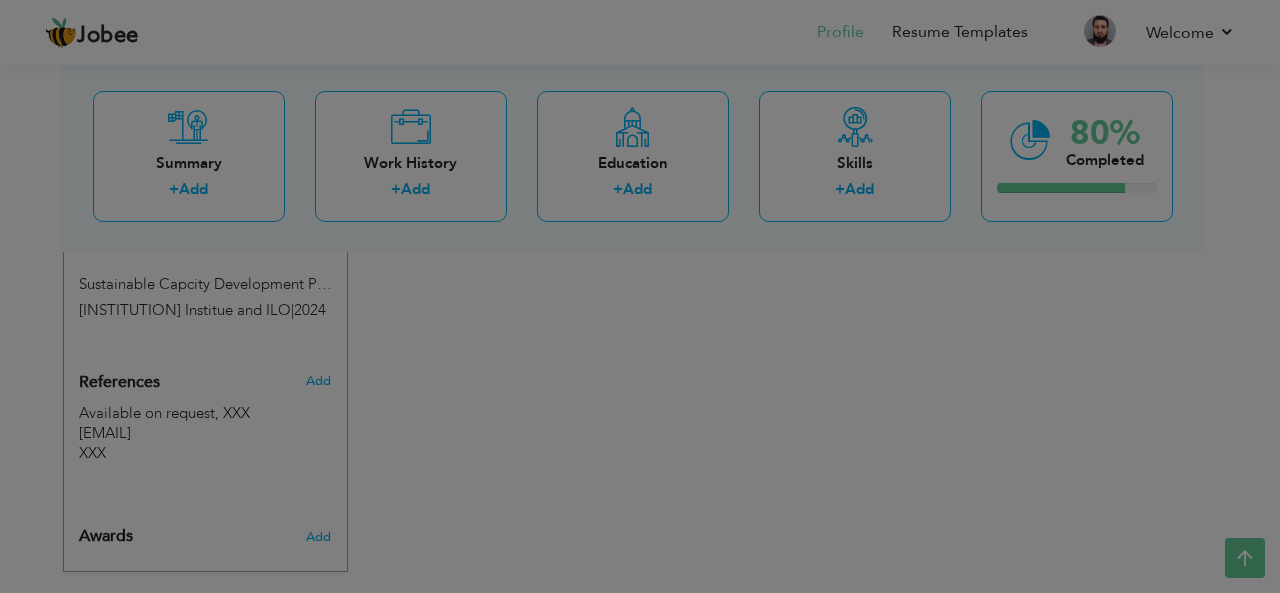 click on "Jobee
Profile
Resume Templates
Resume Templates
Cover Letters
About
My Resume
Welcome
Settings
Log off
Welcome" at bounding box center (640, -490) 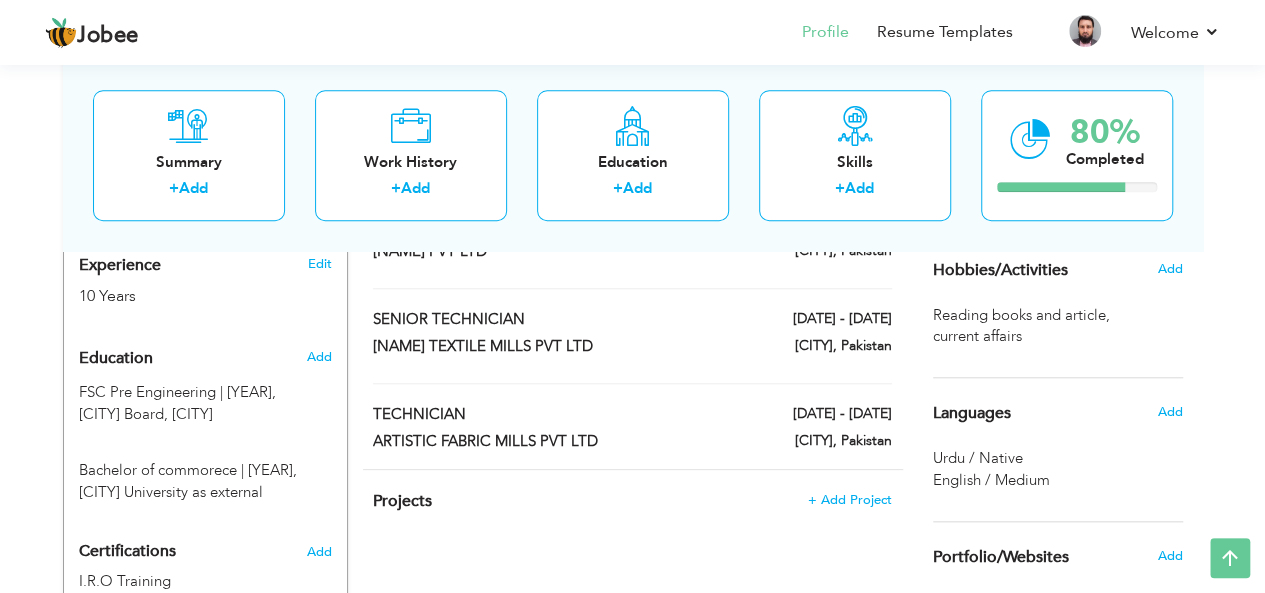 scroll, scrollTop: 753, scrollLeft: 0, axis: vertical 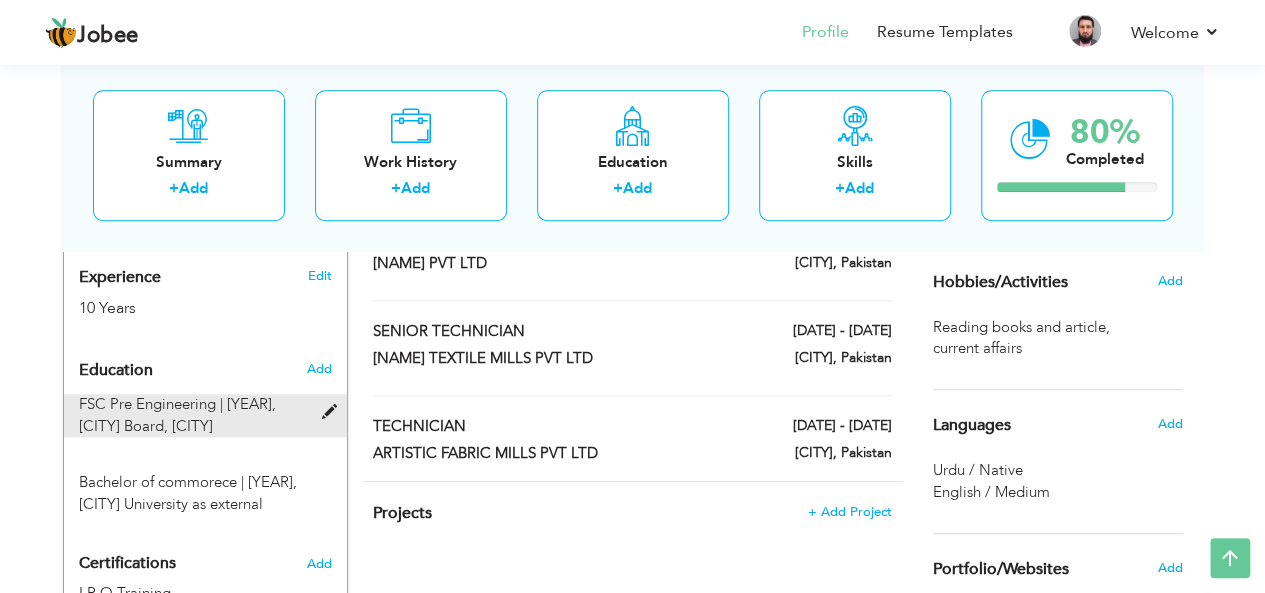click at bounding box center [333, 412] 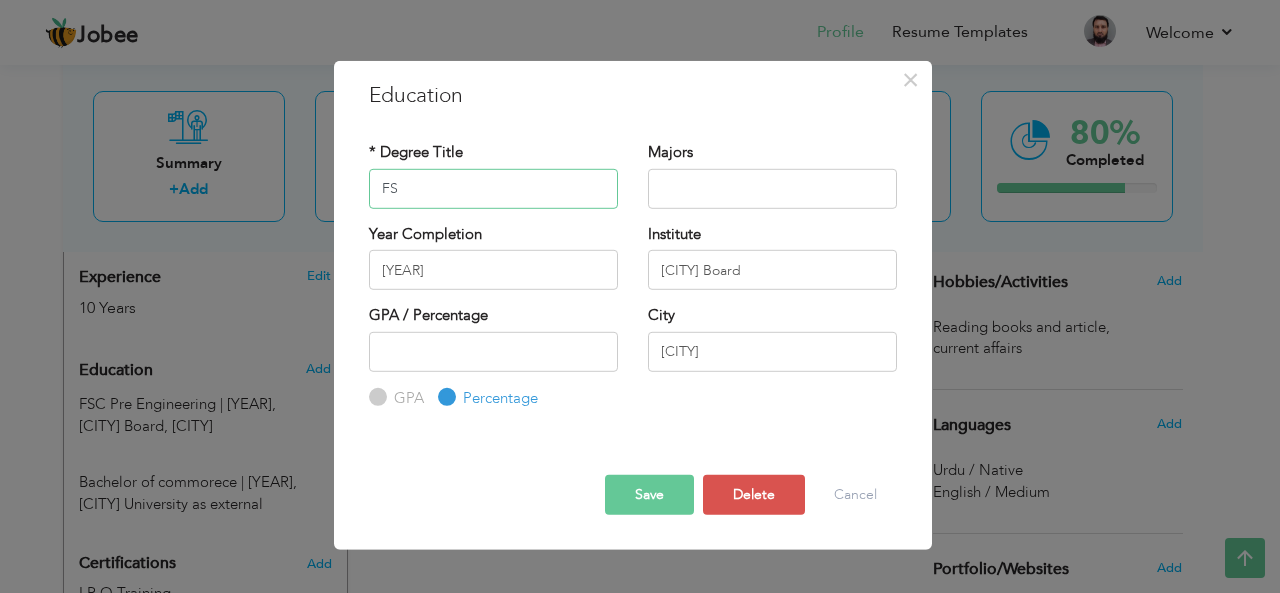 type on "F" 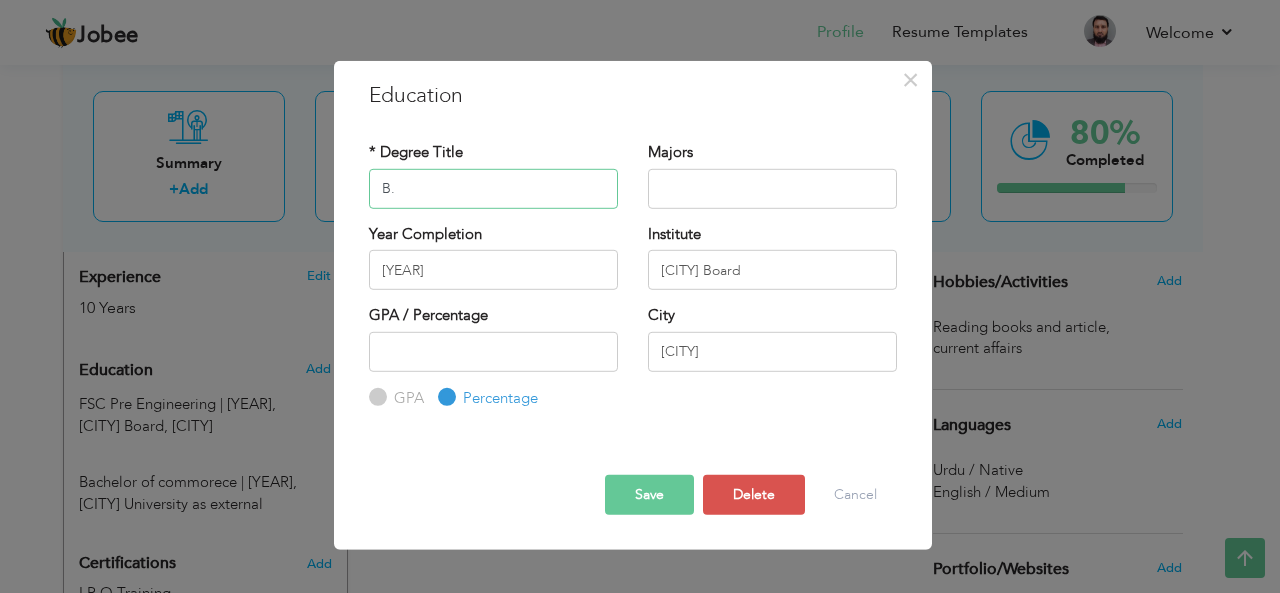 type on "B" 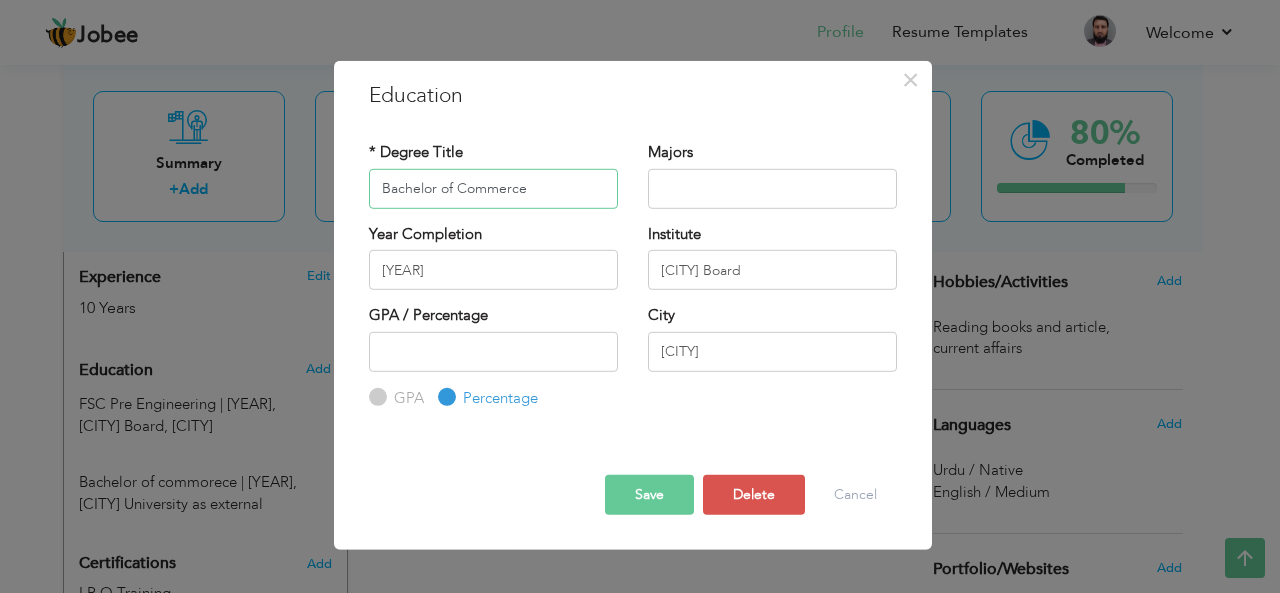 type on "Bachelor of Commerce" 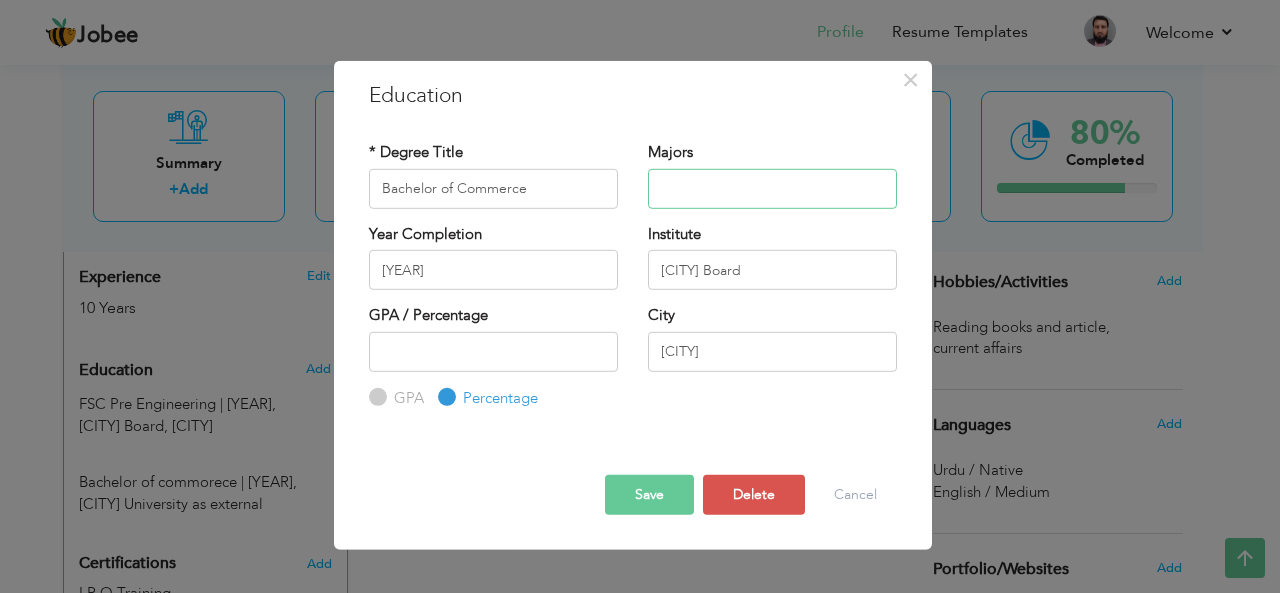 click at bounding box center (772, 188) 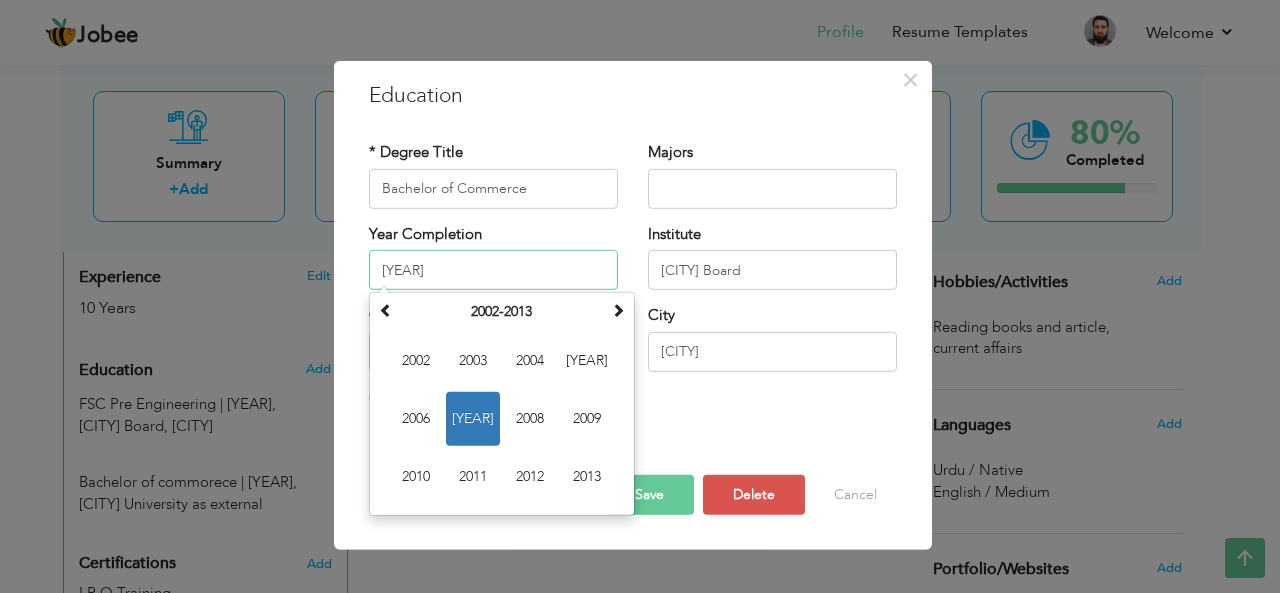click on "[YEAR]" at bounding box center (493, 270) 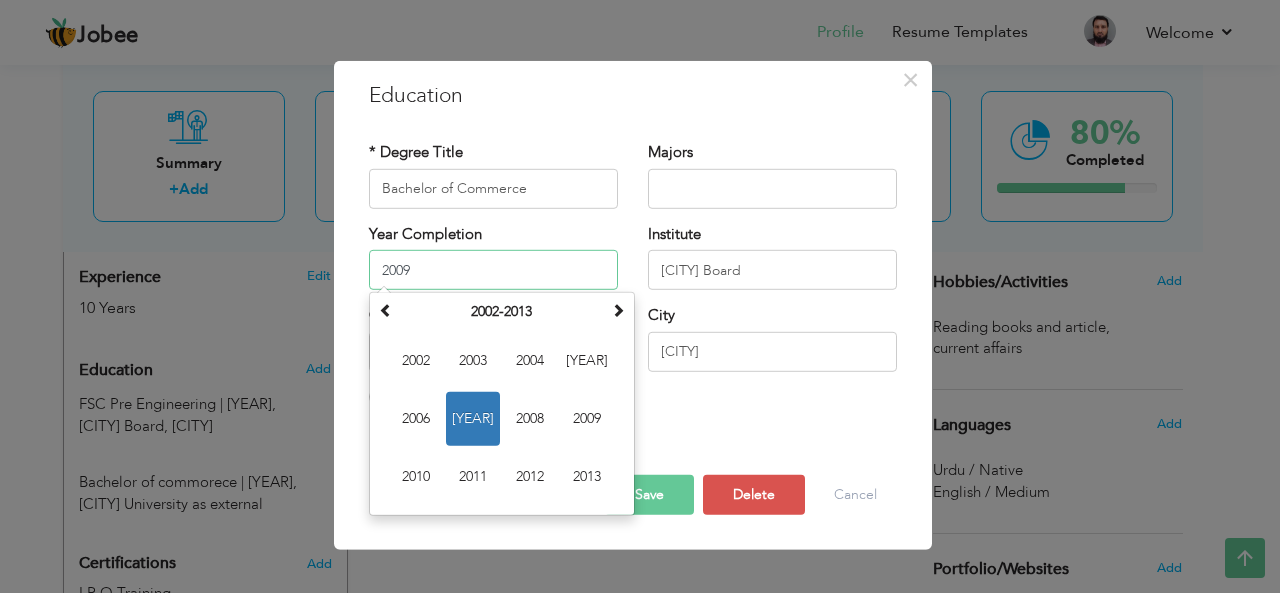 type on "2009" 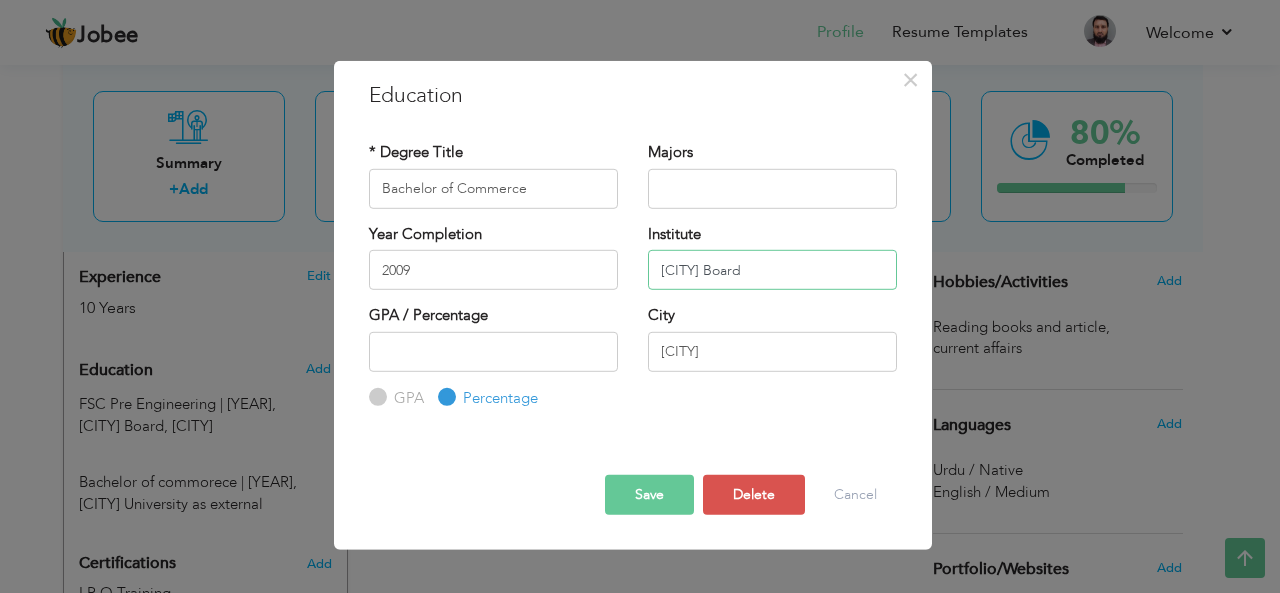 click on "[CITY] Board" at bounding box center (772, 270) 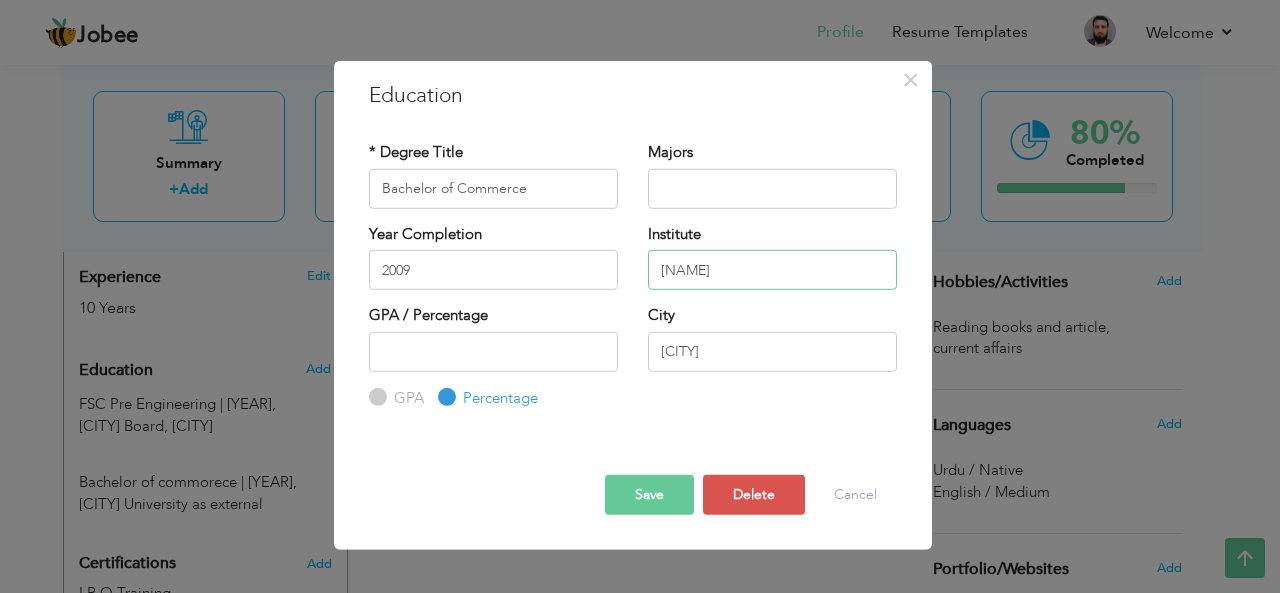 type on "K" 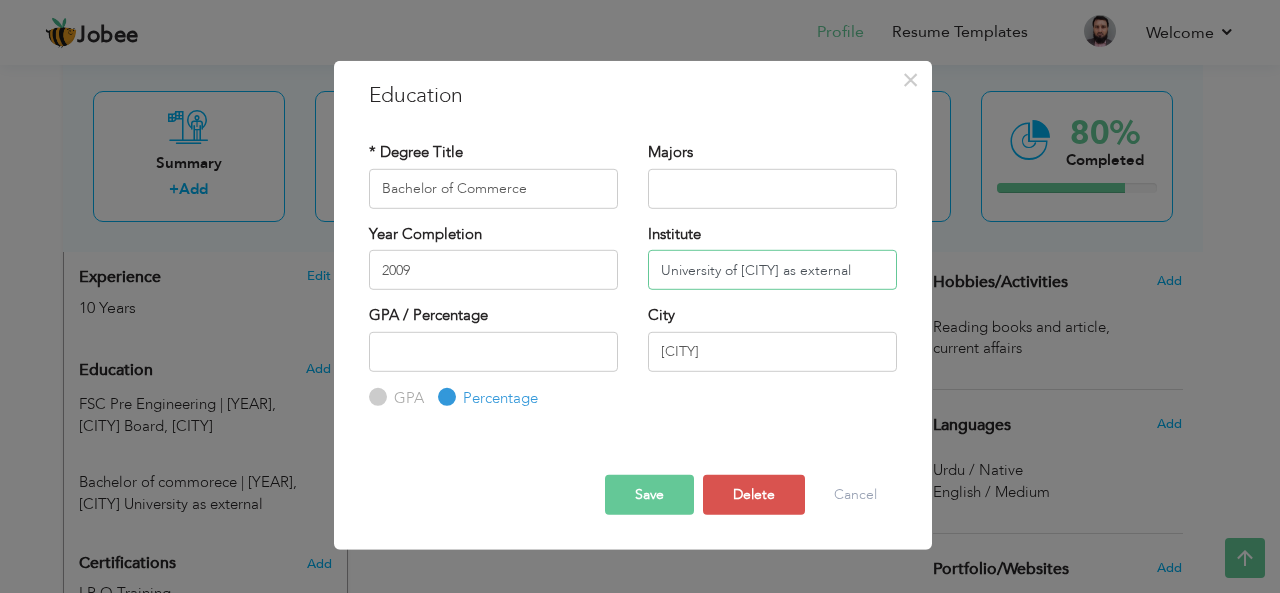 type on "University of [CITY] as external" 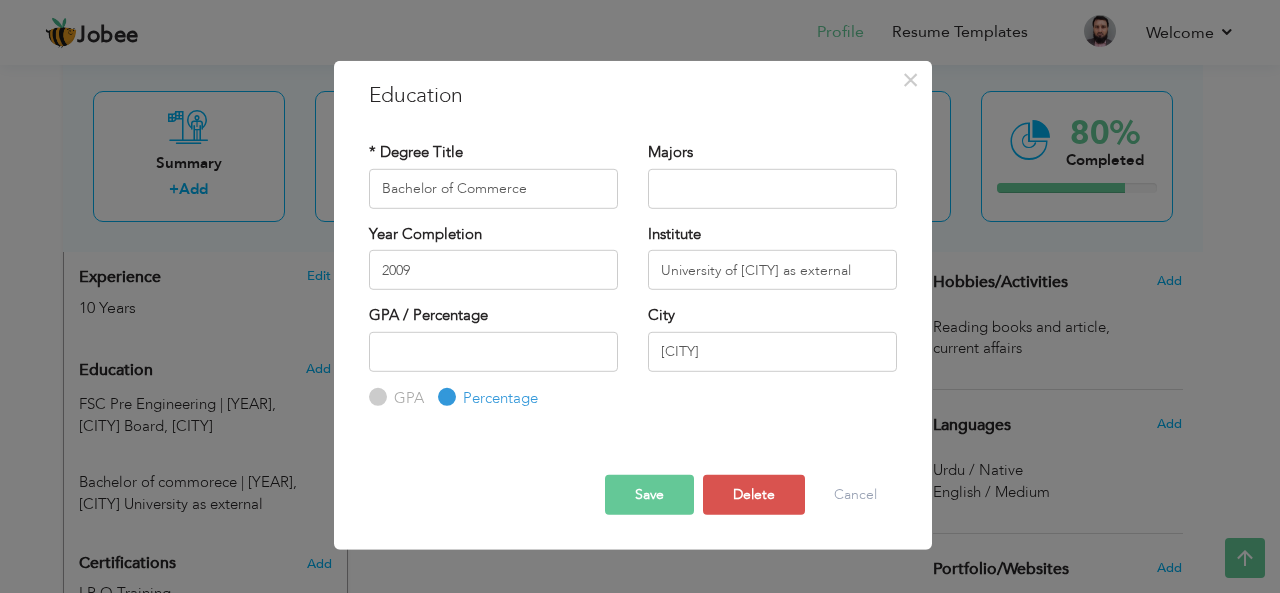 click on "Save" at bounding box center (649, 495) 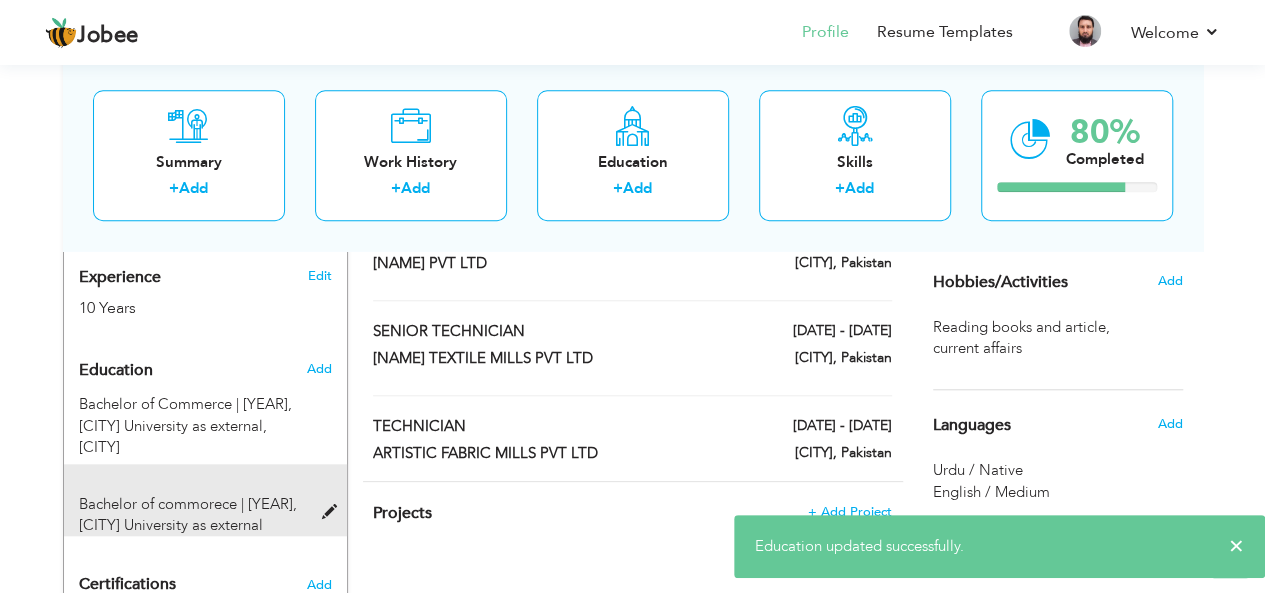click at bounding box center (333, 512) 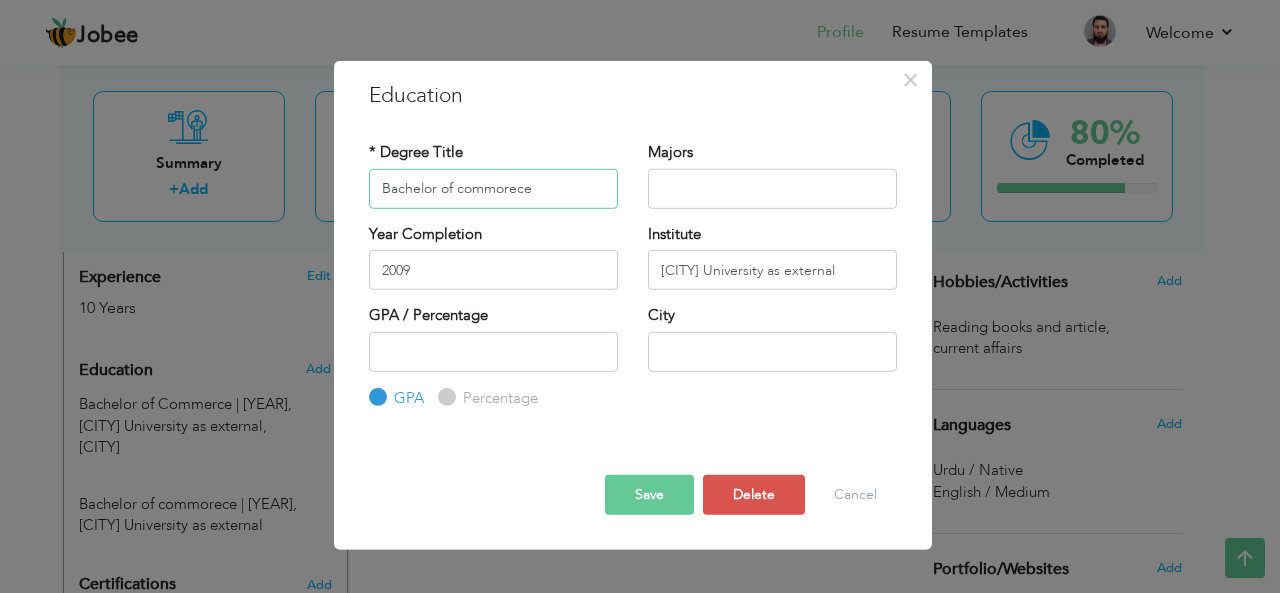 click on "Bachelor of commorece" at bounding box center [493, 188] 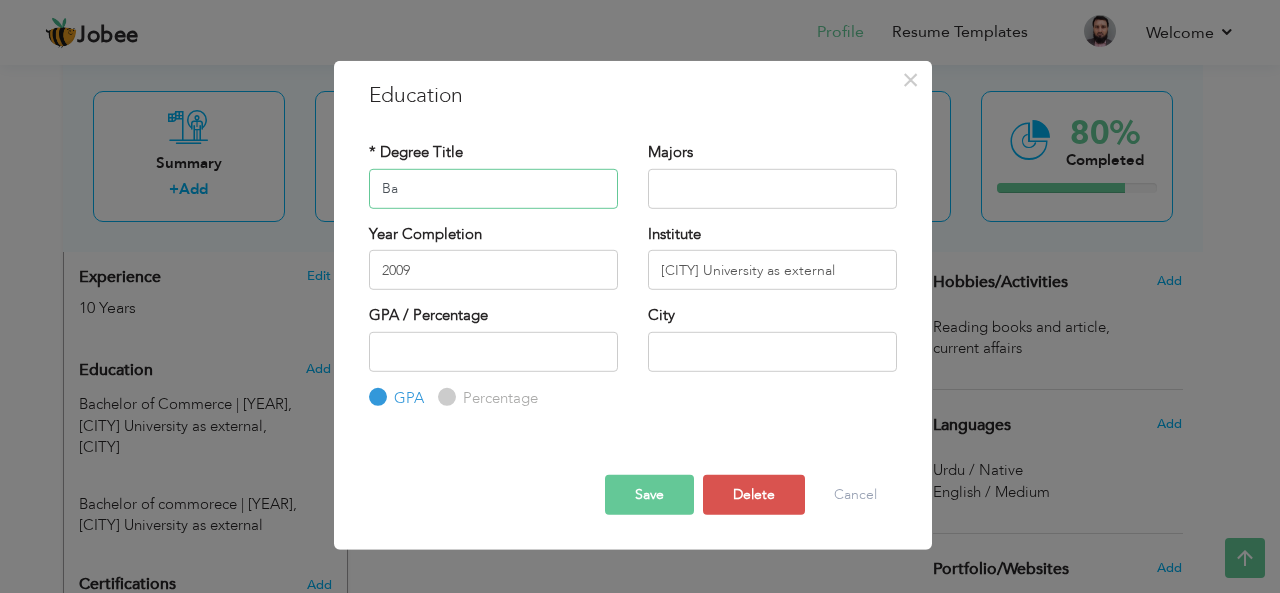 type on "B" 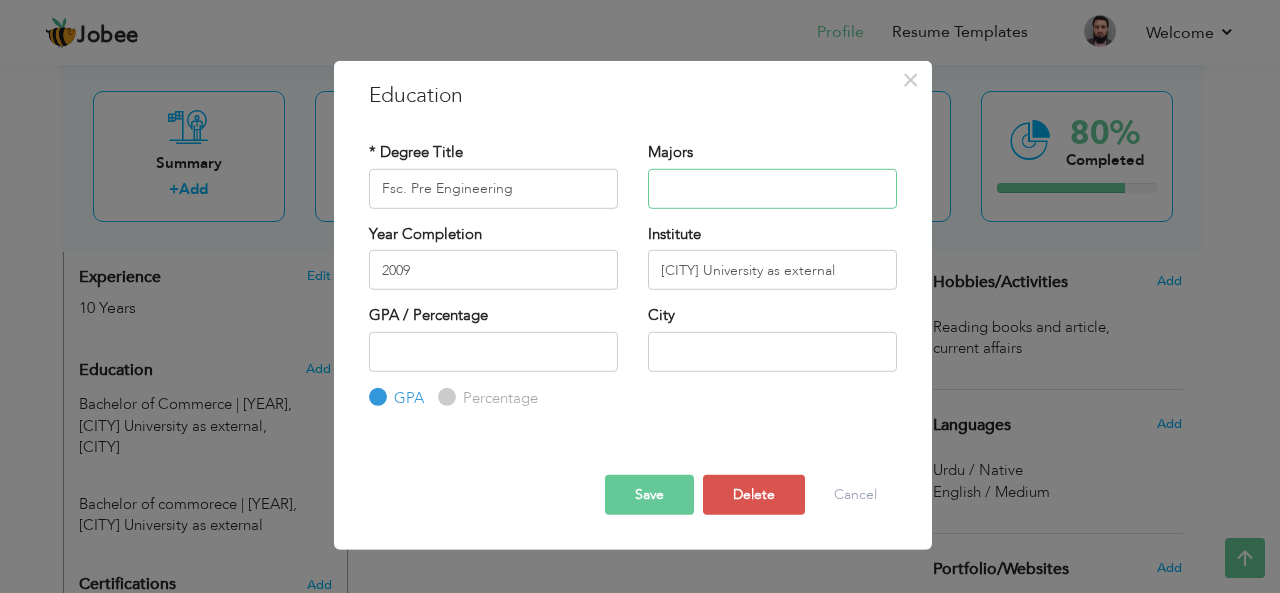 click at bounding box center [772, 188] 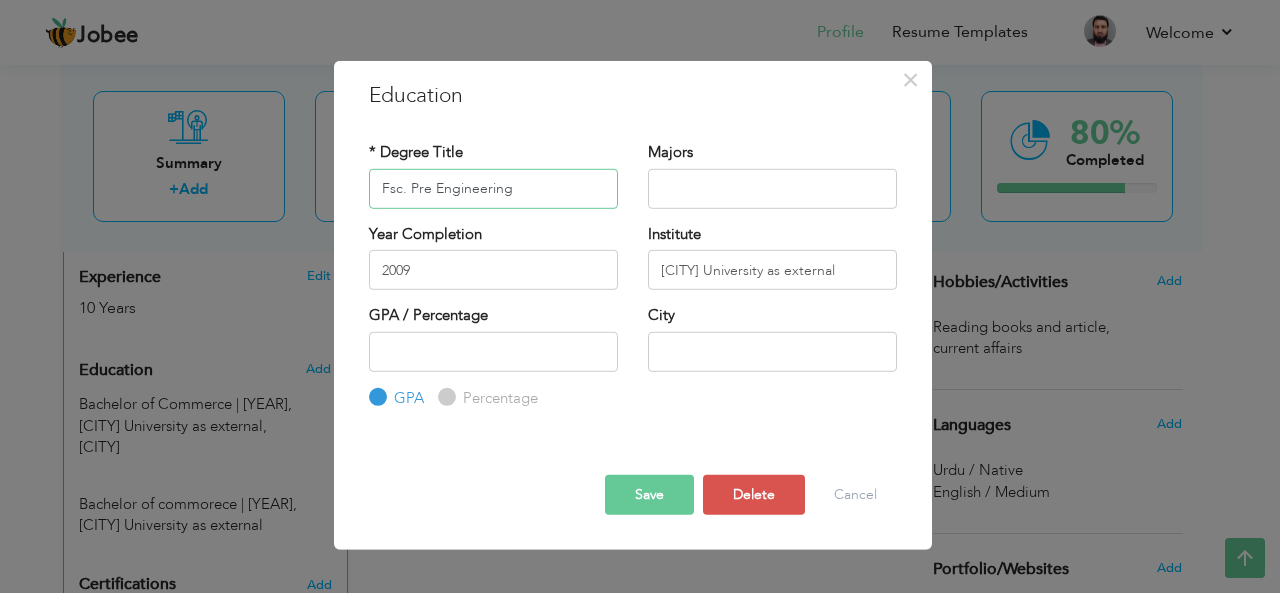 click on "Fsc. Pre Engineering" at bounding box center [493, 188] 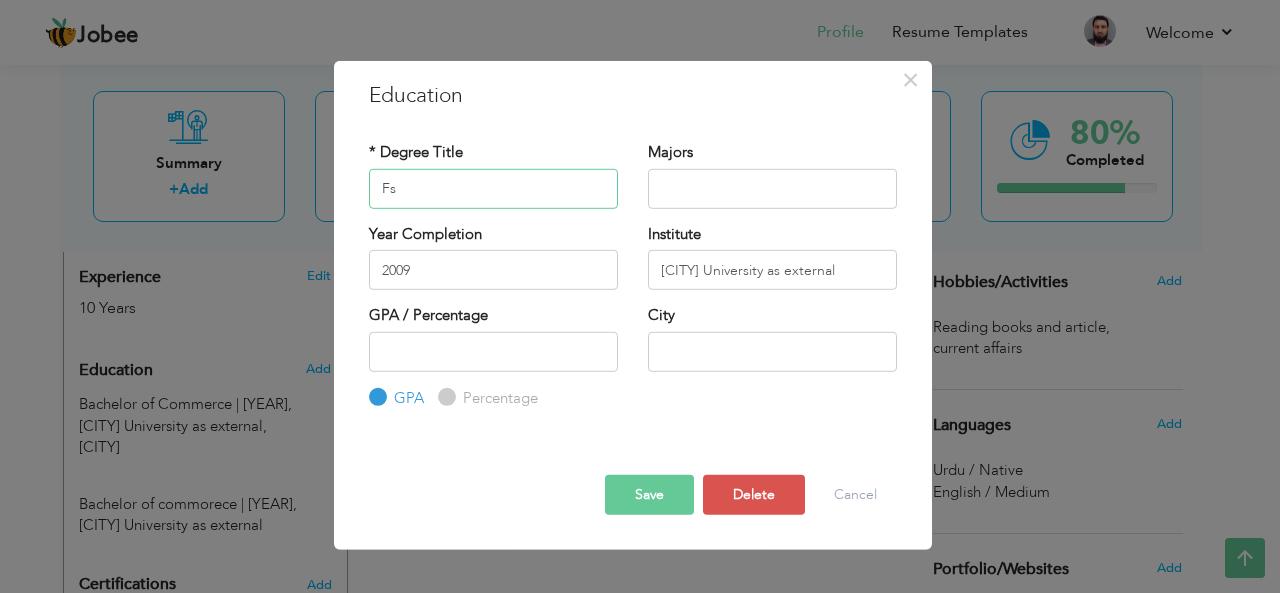 type on "F" 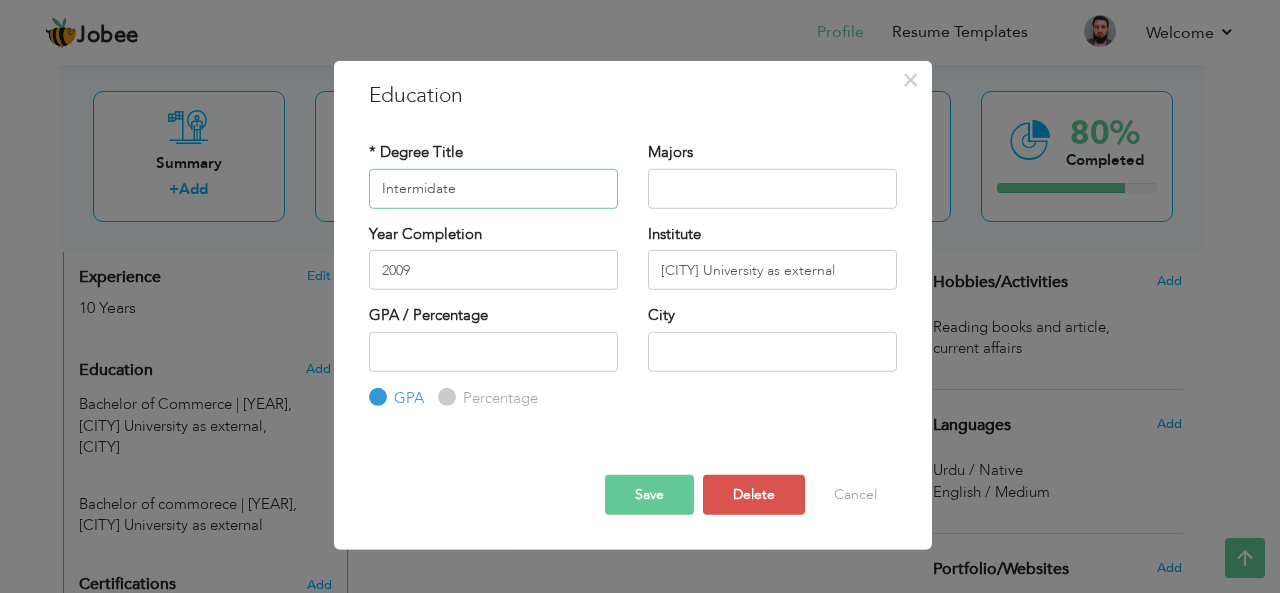type on "Intermidate" 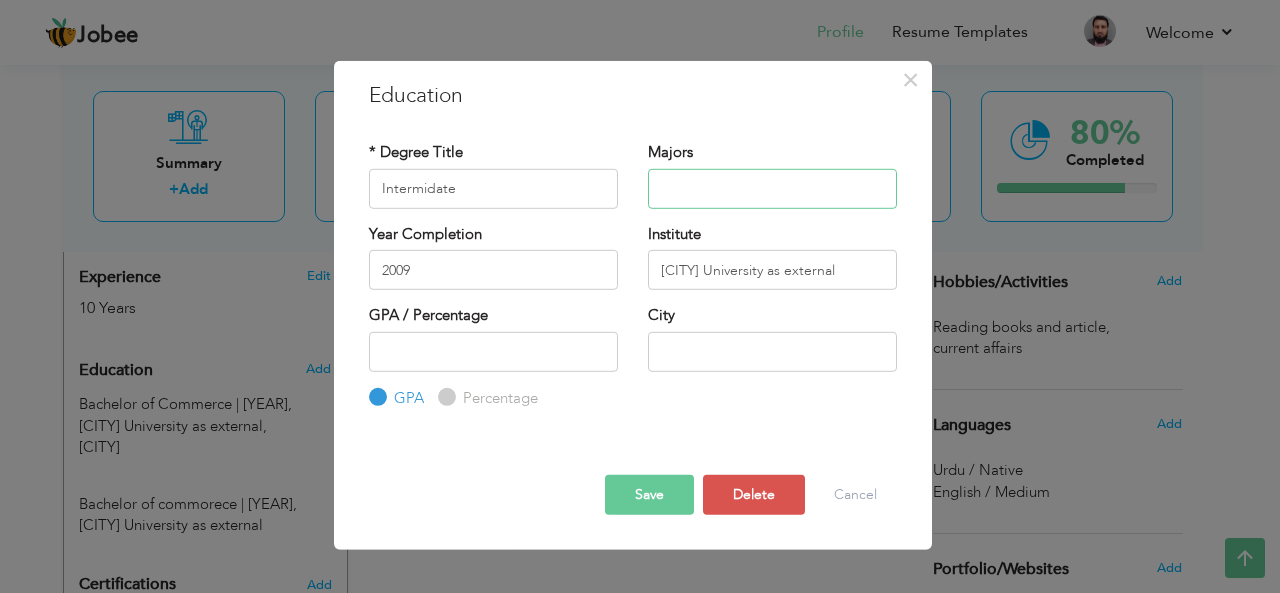 click at bounding box center [772, 188] 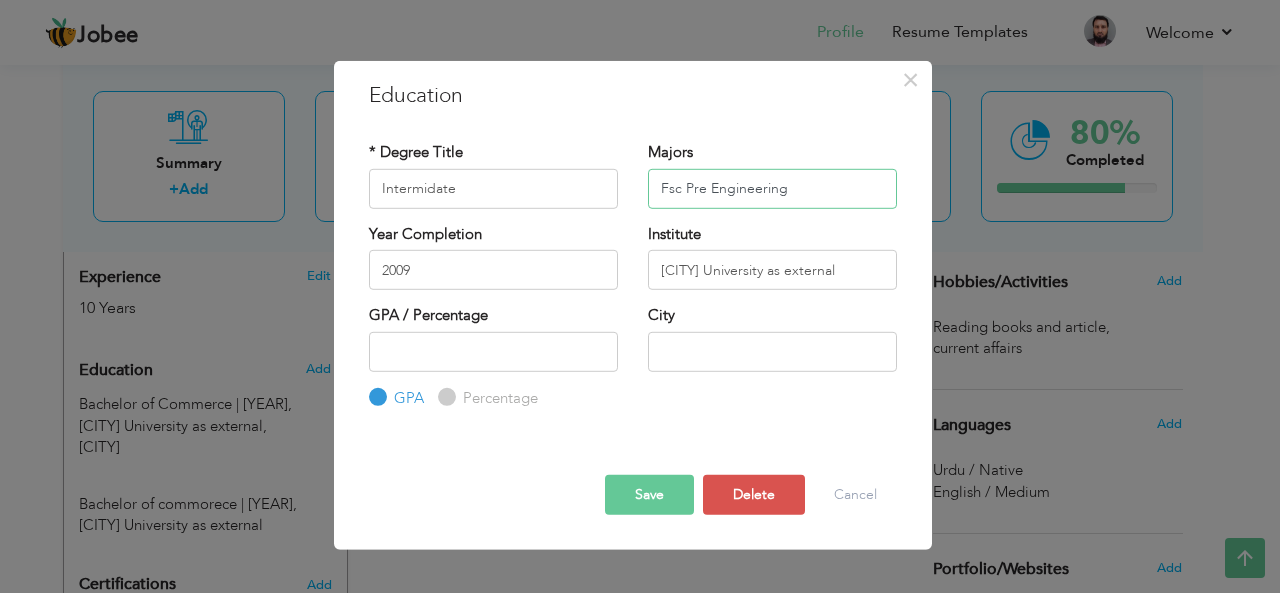 type on "Fsc Pre Engineering" 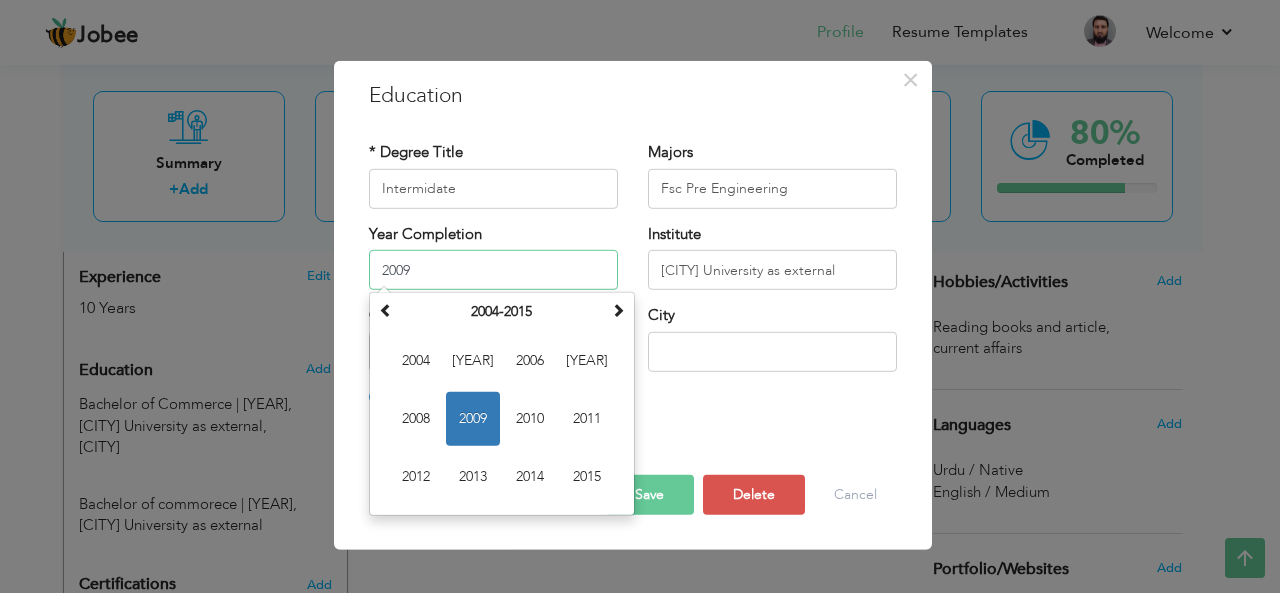 click on "2009" at bounding box center (493, 270) 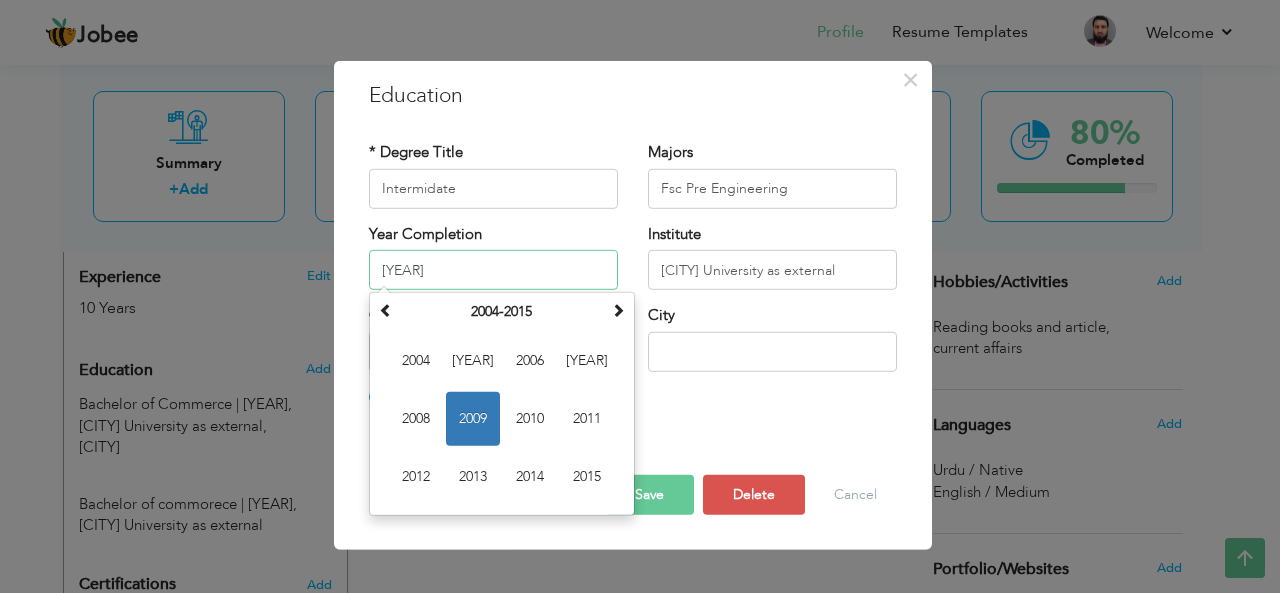 type on "[YEAR]" 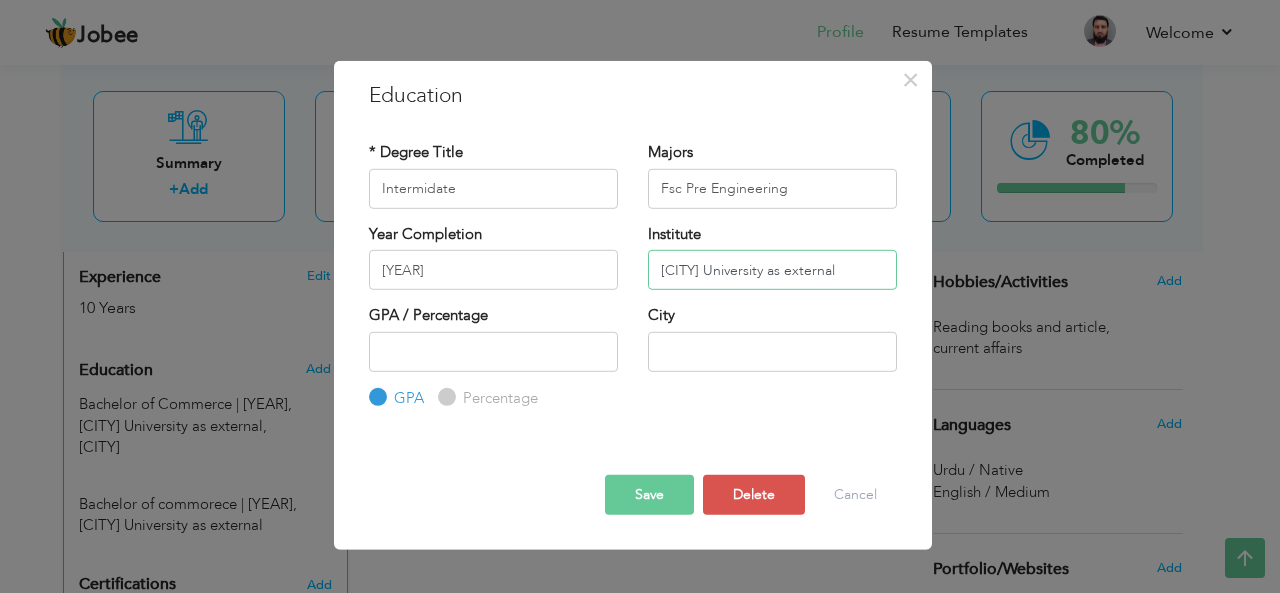 click on "[CITY] University as external" at bounding box center [772, 270] 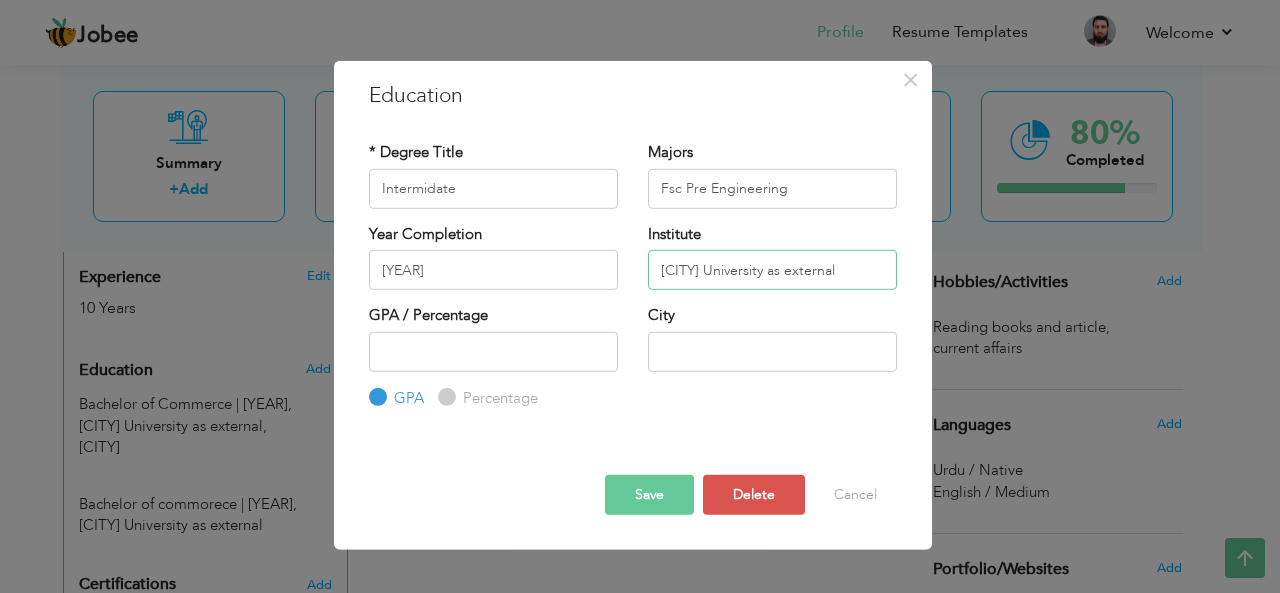 click on "[CITY] University as external" at bounding box center (772, 270) 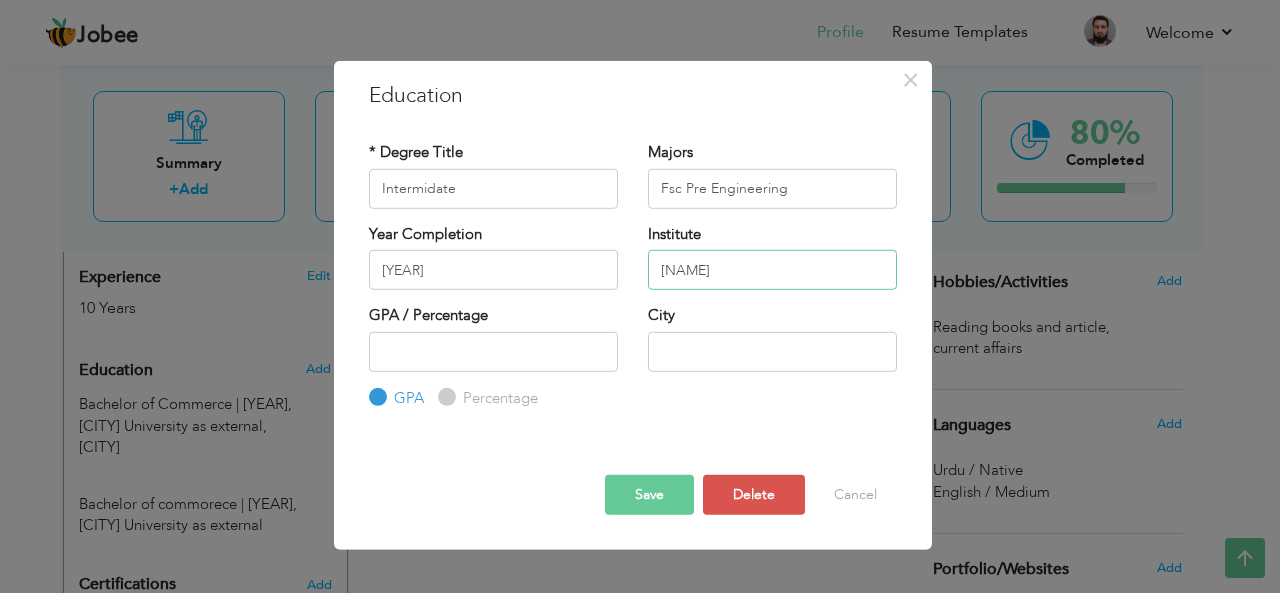 type on "K" 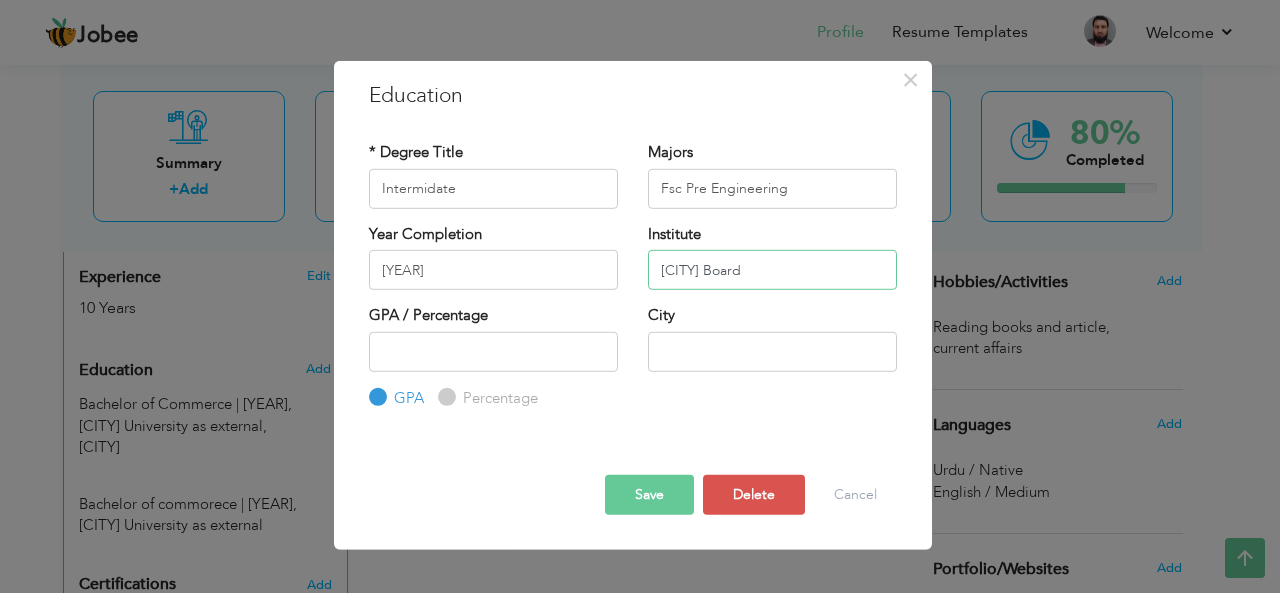 type on "[CITY] Board" 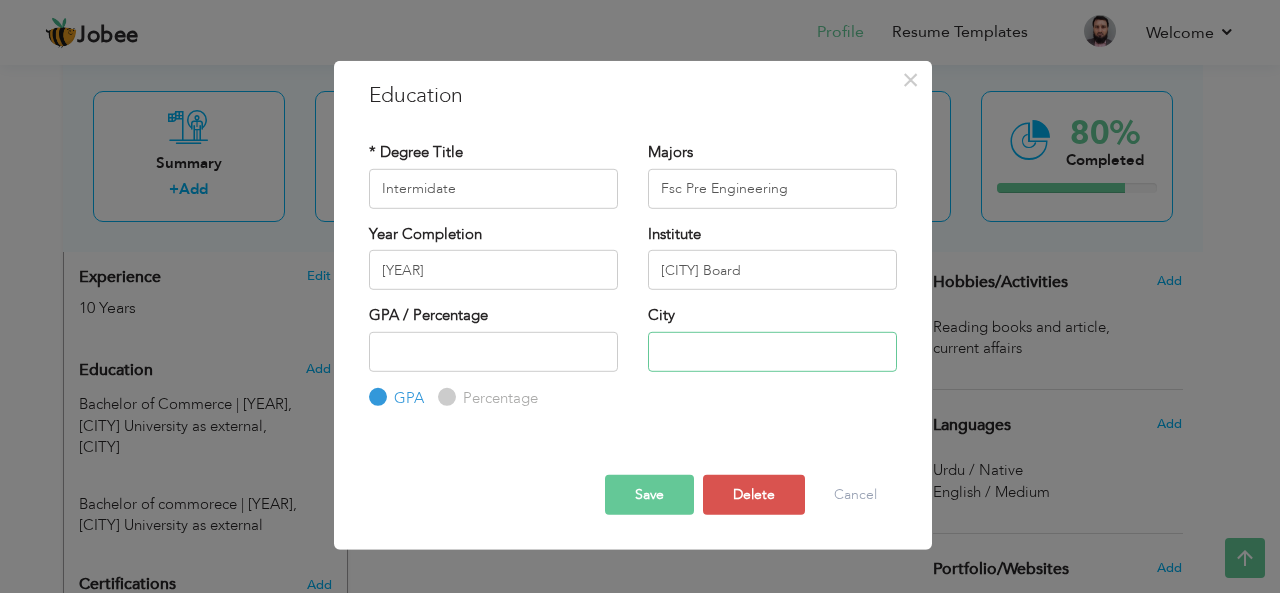 click at bounding box center [772, 351] 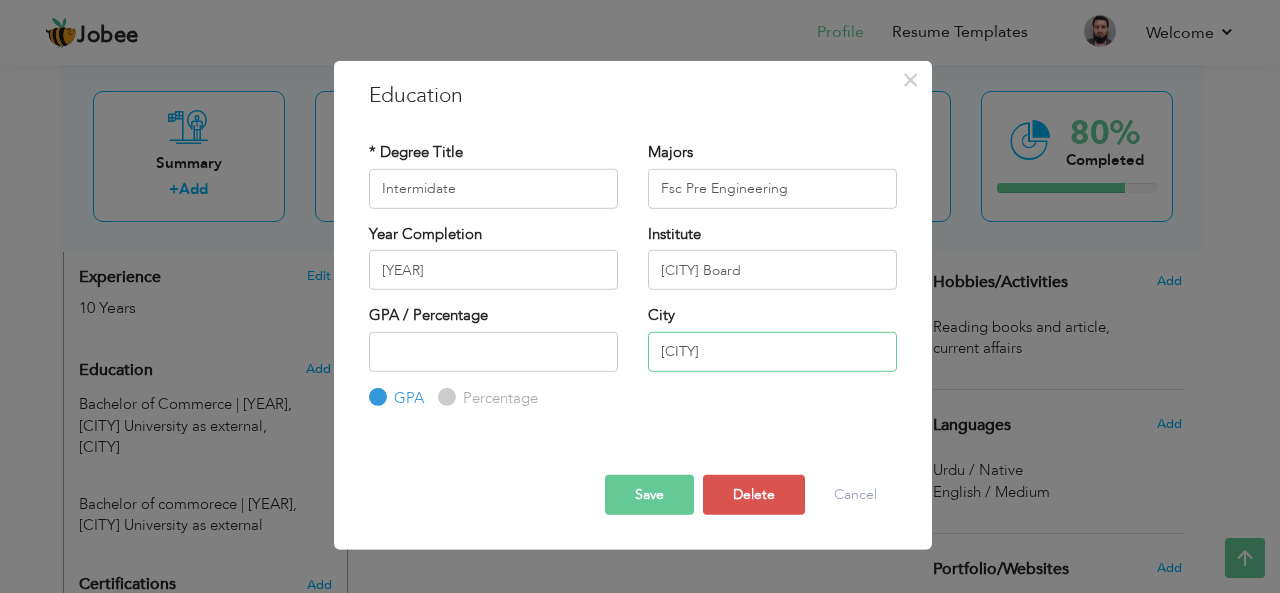 type on "[CITY]" 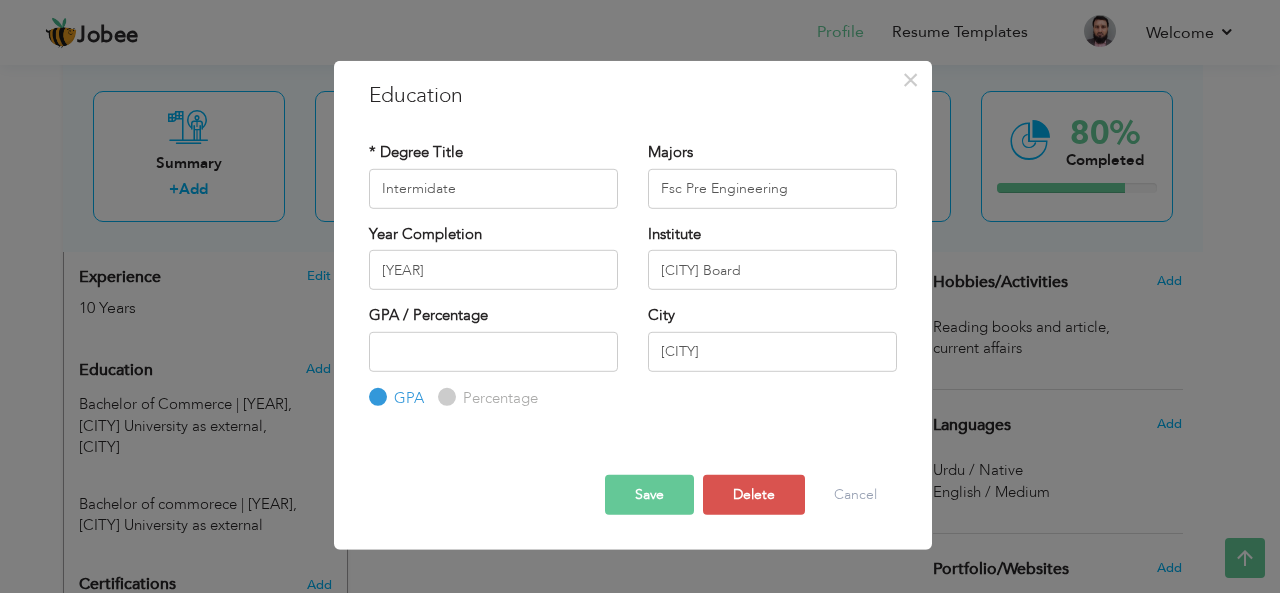 click on "Save" at bounding box center (649, 495) 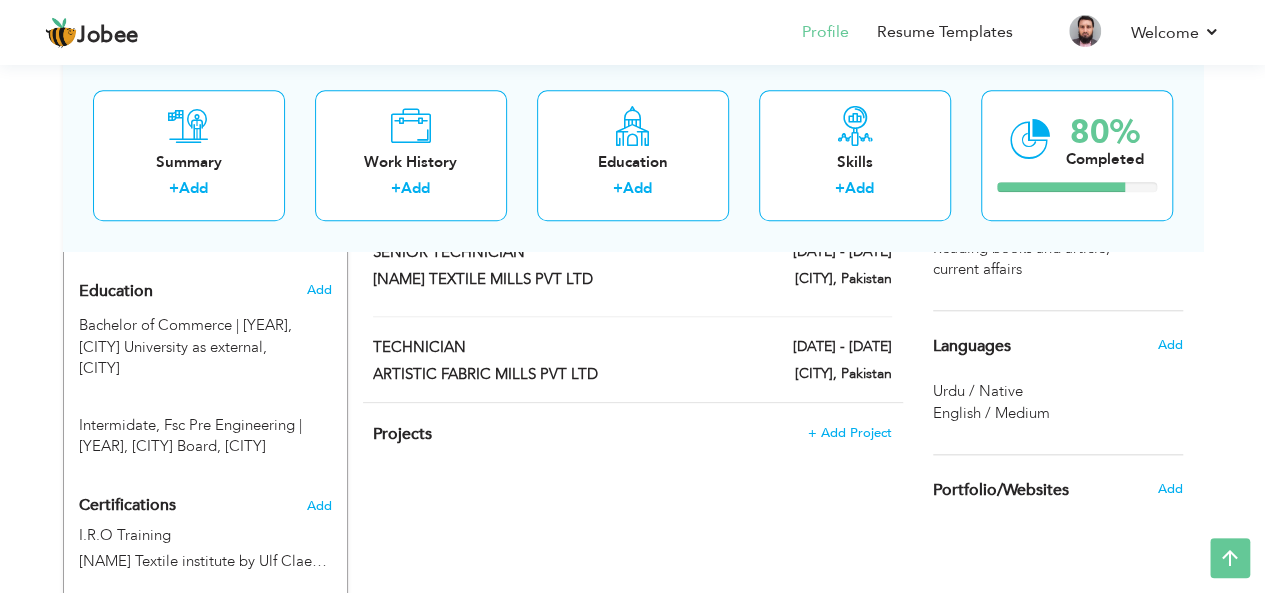 scroll, scrollTop: 833, scrollLeft: 0, axis: vertical 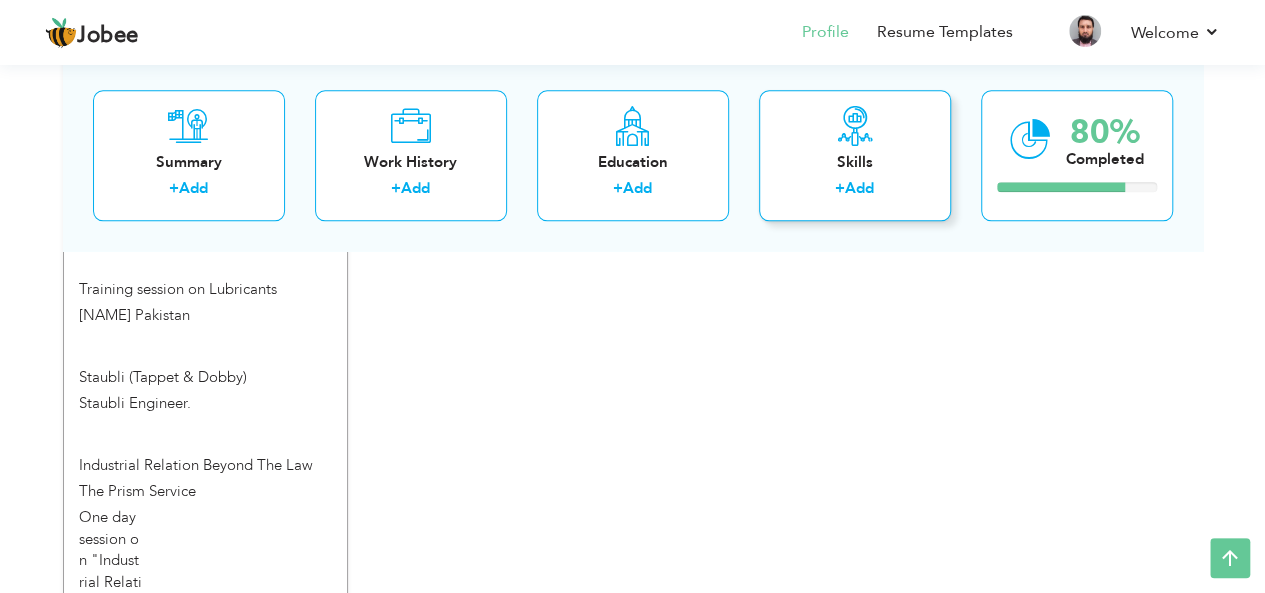 click on "Add" at bounding box center (859, 189) 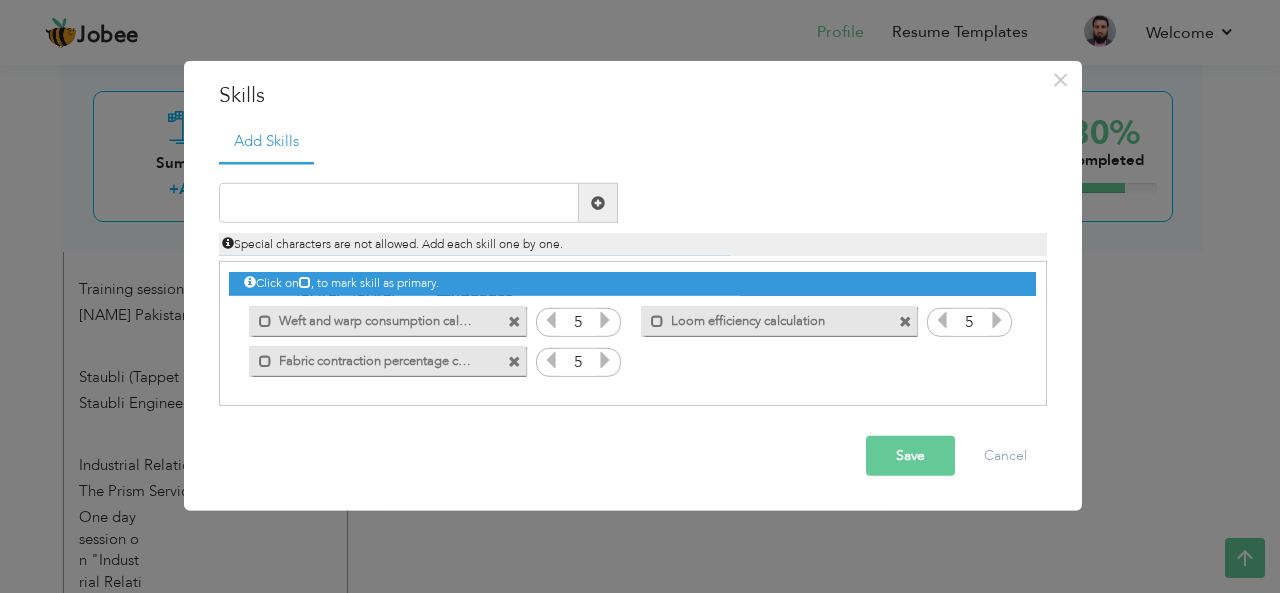click on "Save" at bounding box center (910, 456) 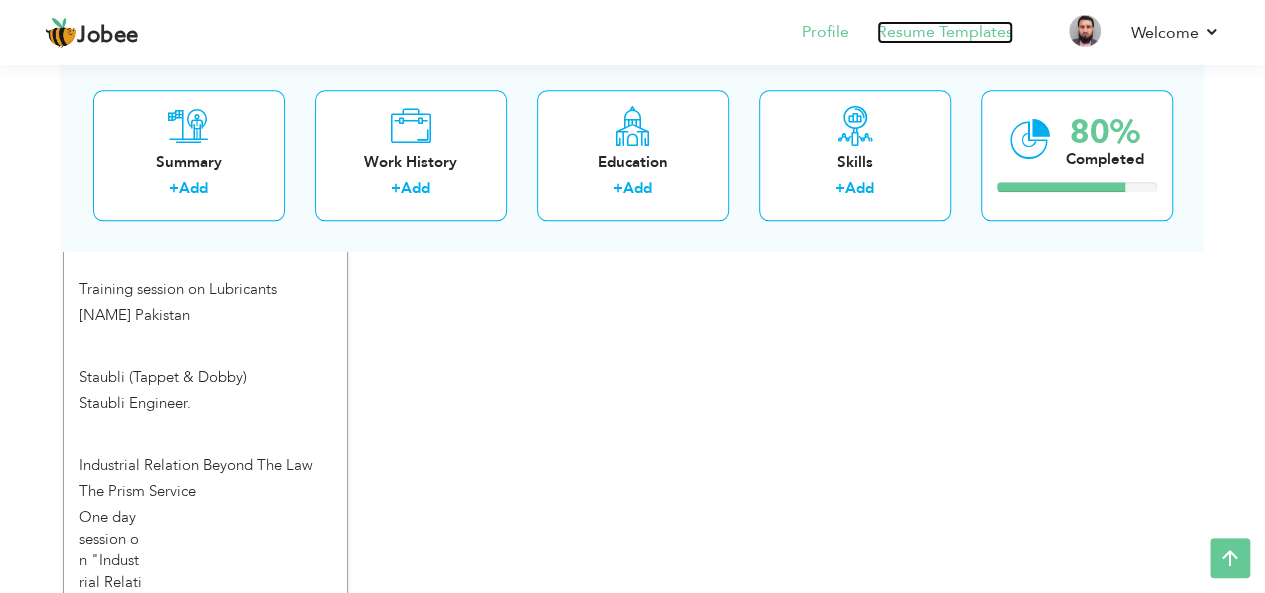 click on "Resume Templates" at bounding box center [945, 32] 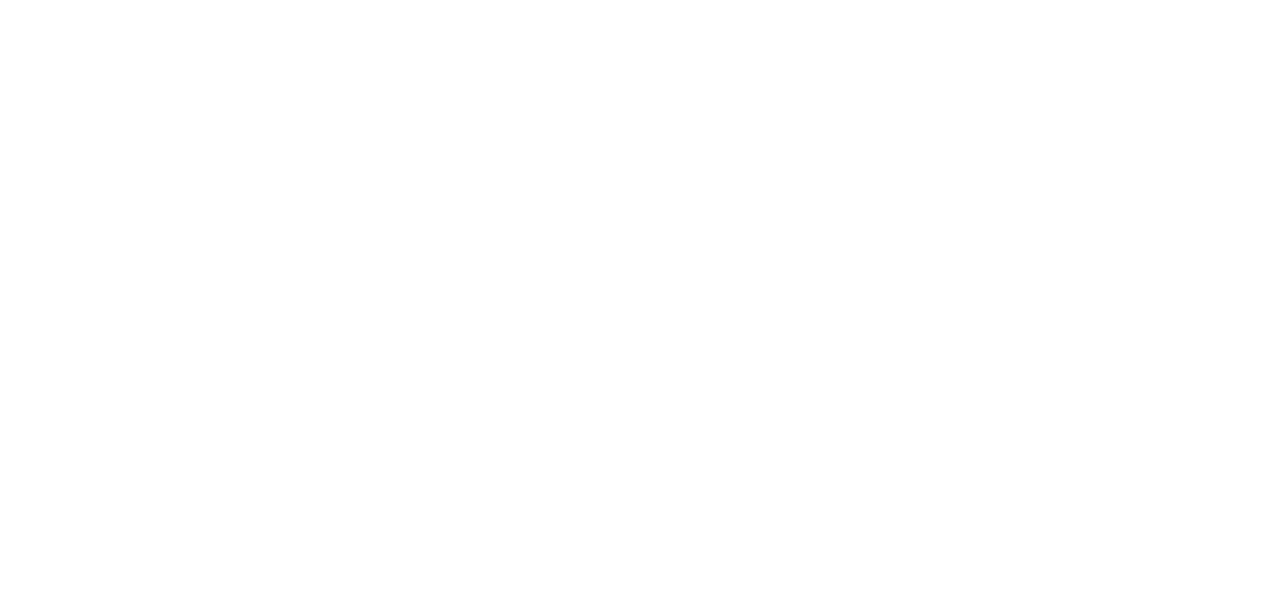 scroll, scrollTop: 0, scrollLeft: 0, axis: both 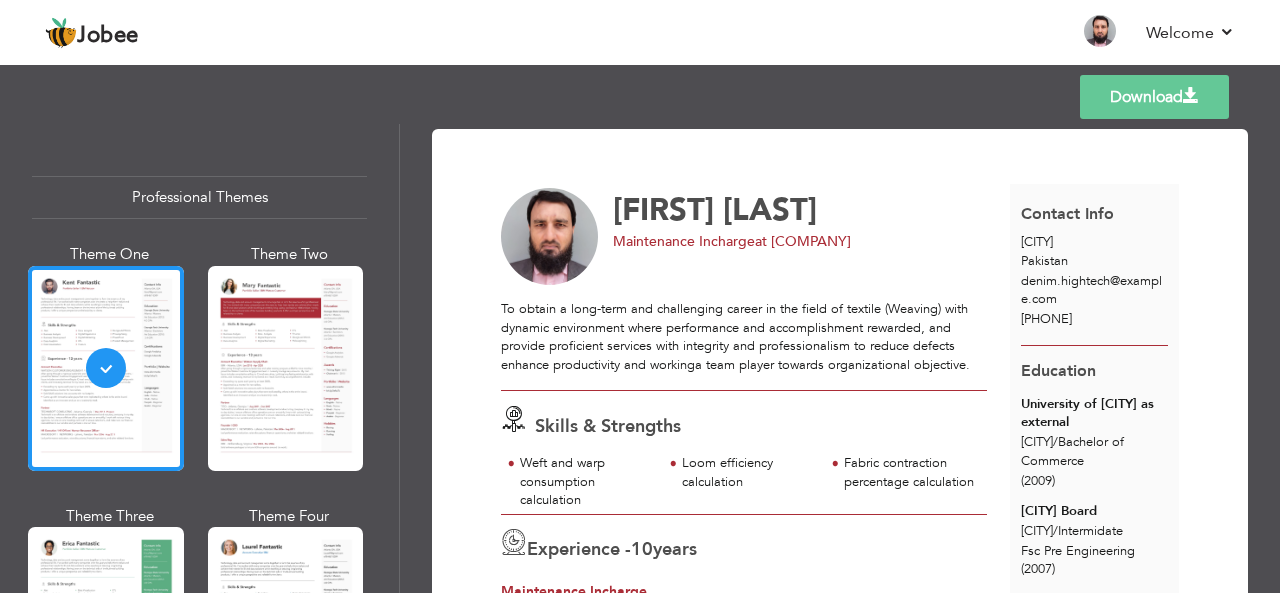 click on "Templates
Download" at bounding box center [640, 97] 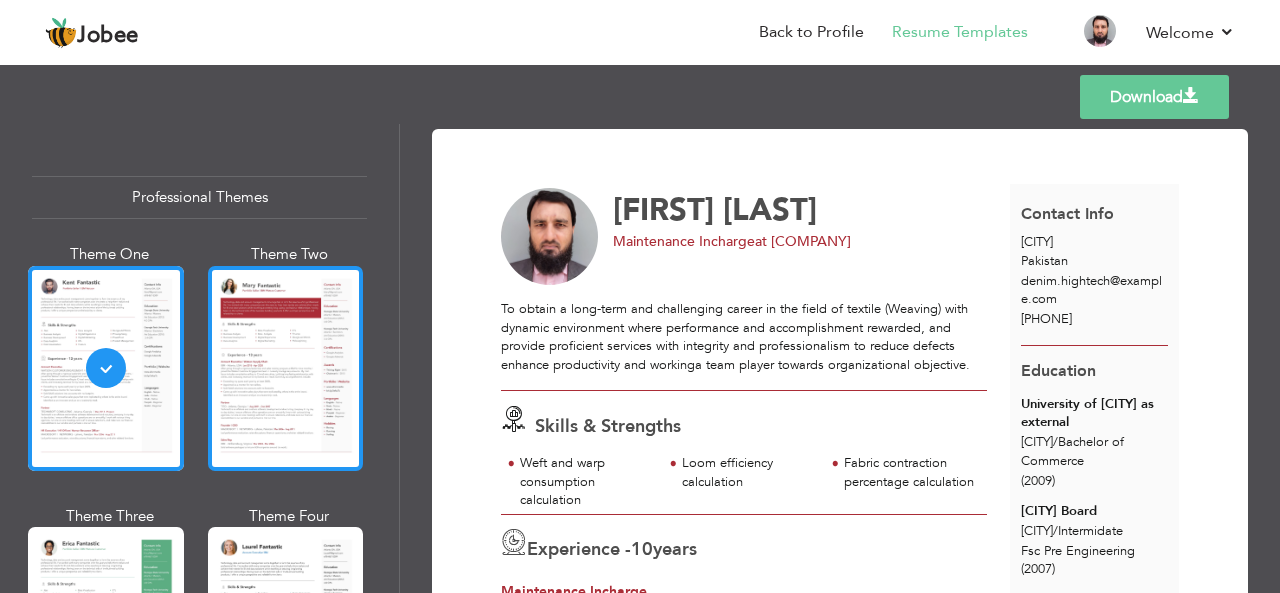 click at bounding box center (286, 368) 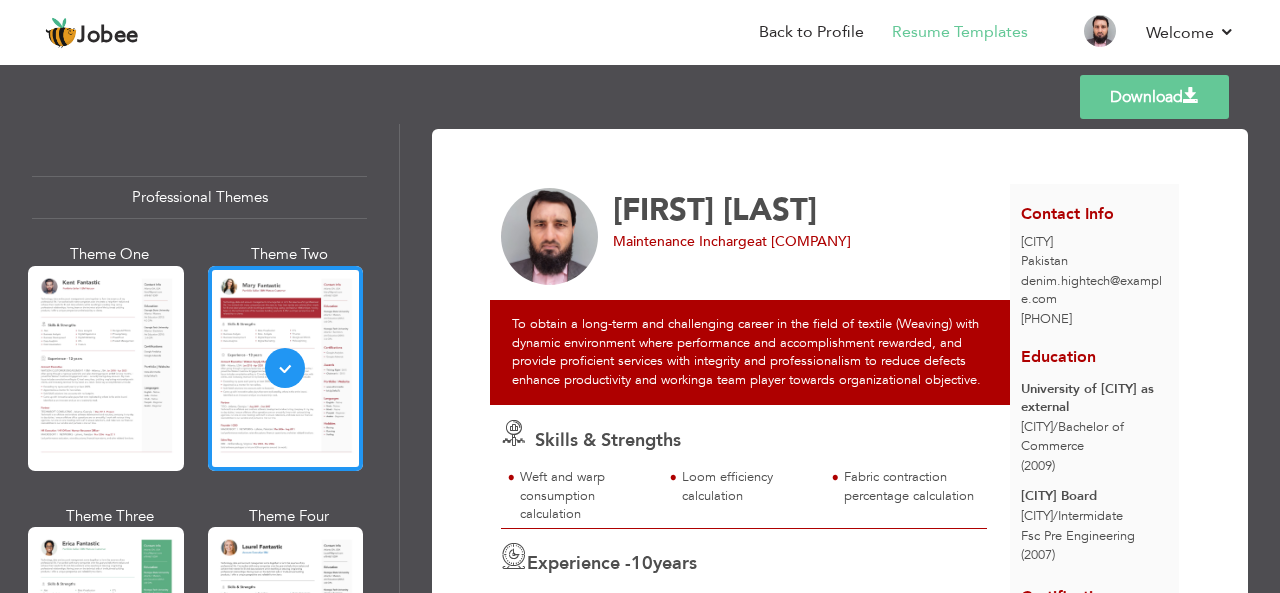 scroll, scrollTop: 410, scrollLeft: 0, axis: vertical 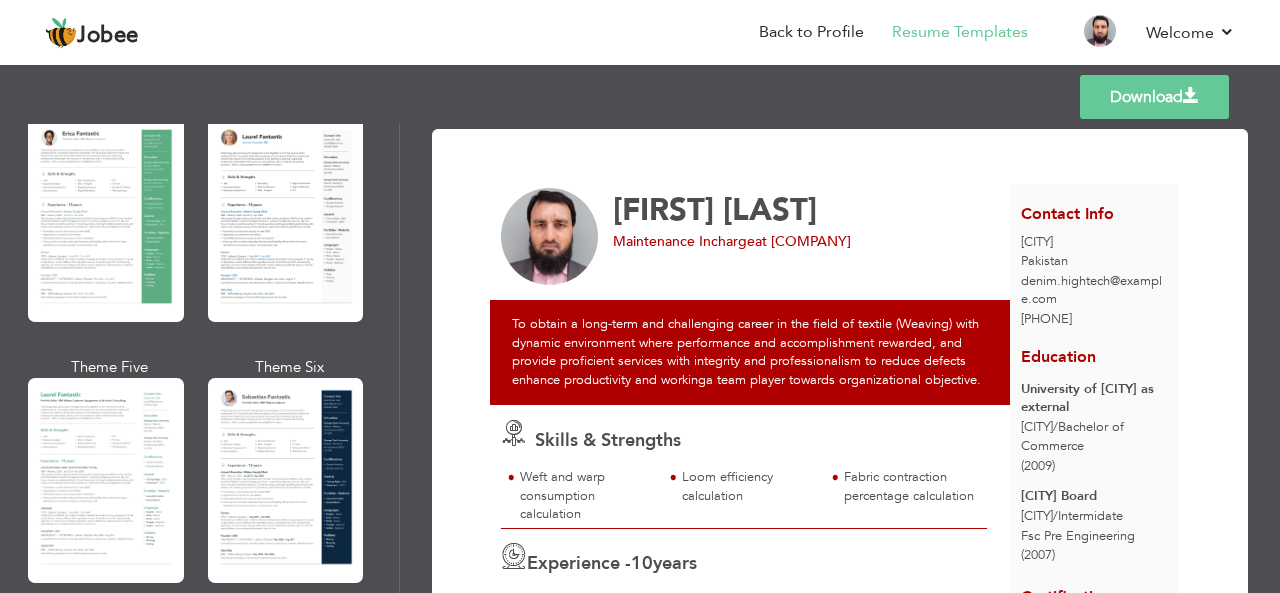 click on "Professional Themes
Theme One
Theme Two
Theme Three
Theme Four Theme Five" at bounding box center (200, 358) 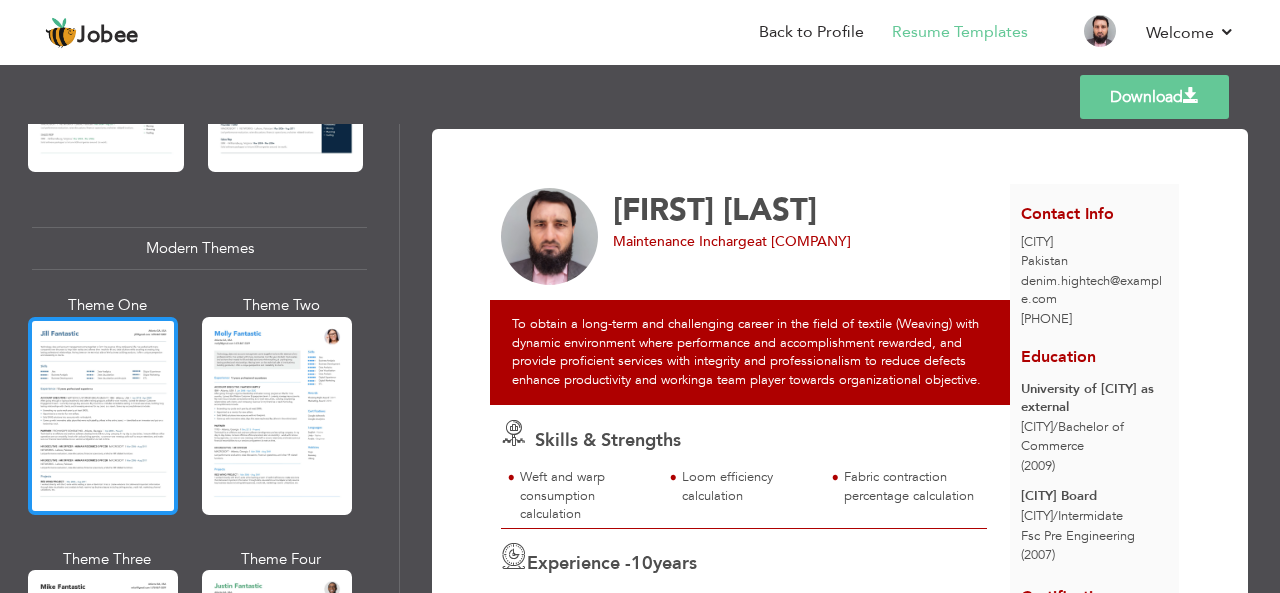 click at bounding box center [103, 416] 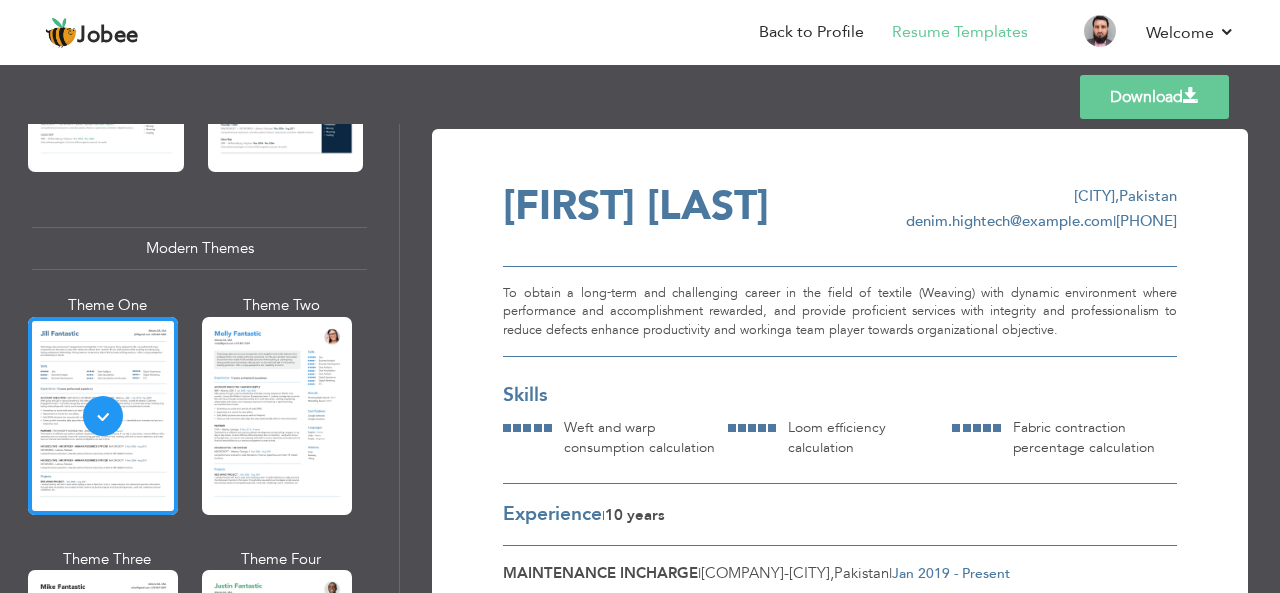 scroll, scrollTop: 1232, scrollLeft: 0, axis: vertical 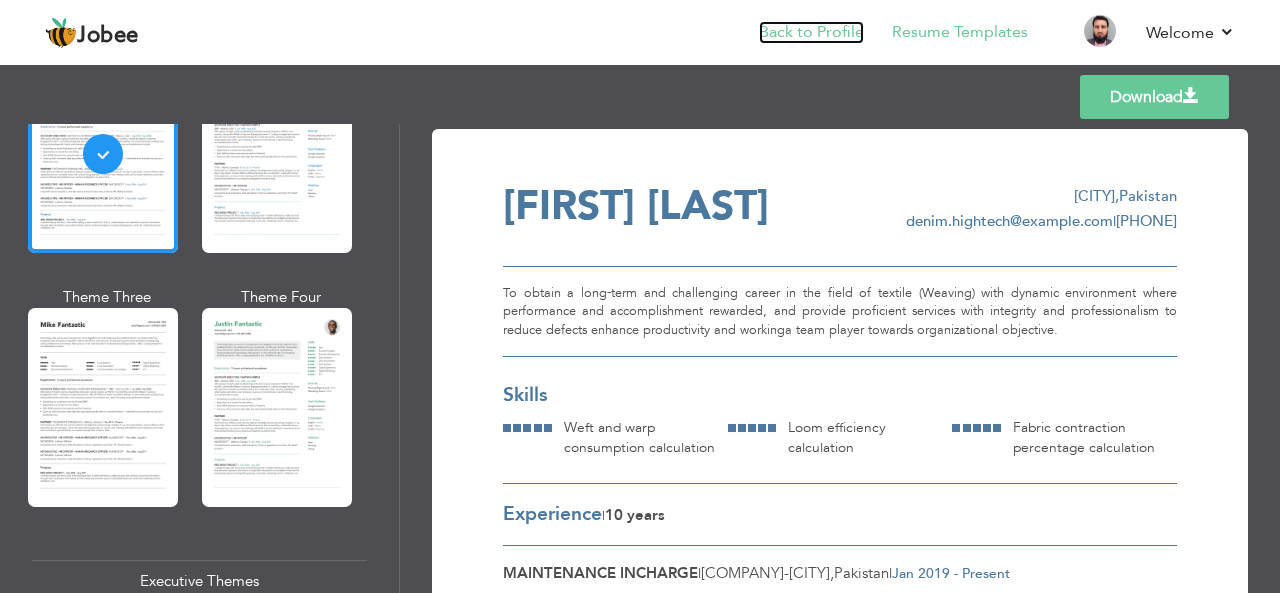 click on "Back to Profile" at bounding box center (811, 32) 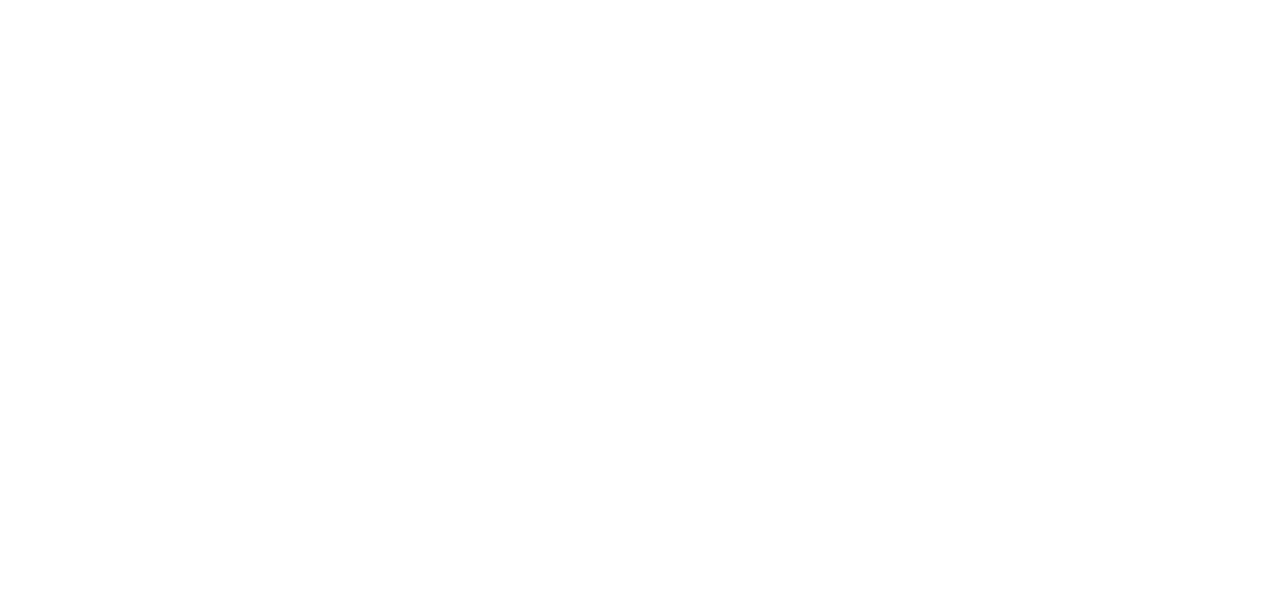 scroll, scrollTop: 0, scrollLeft: 0, axis: both 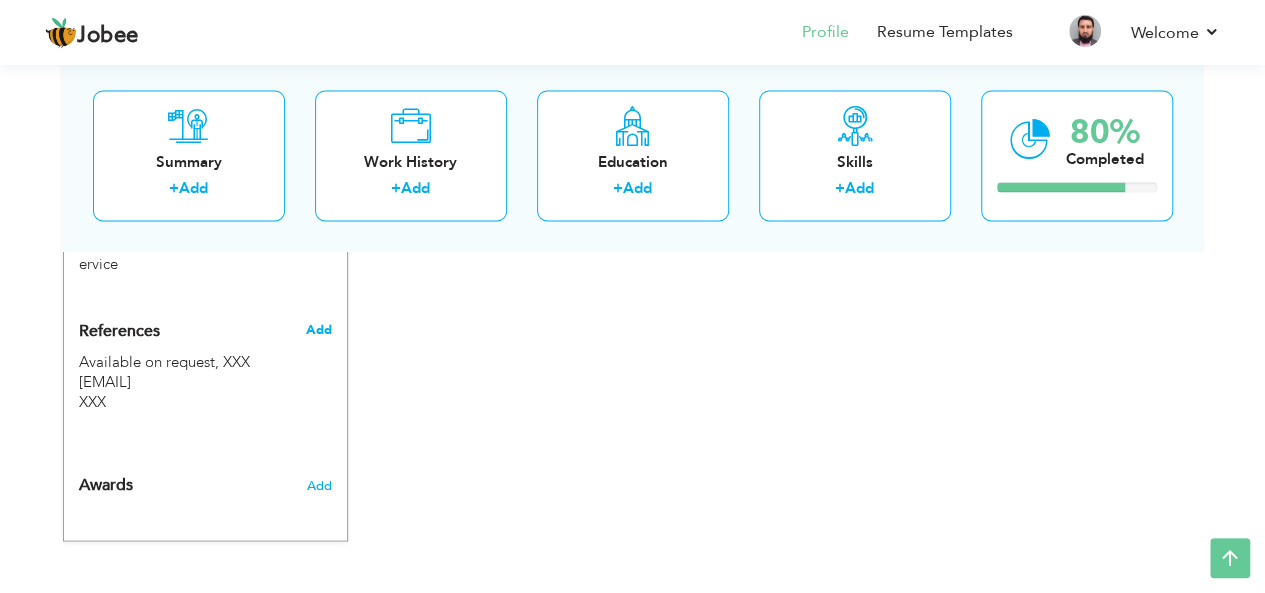 click on "Add" at bounding box center [318, 329] 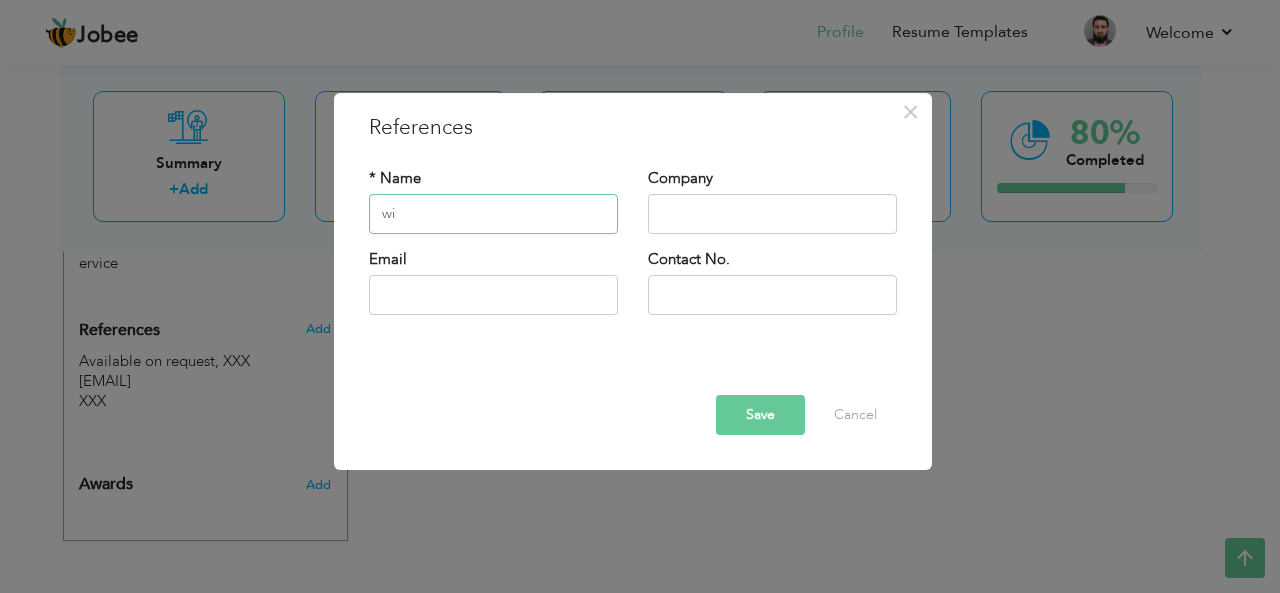 type on "w" 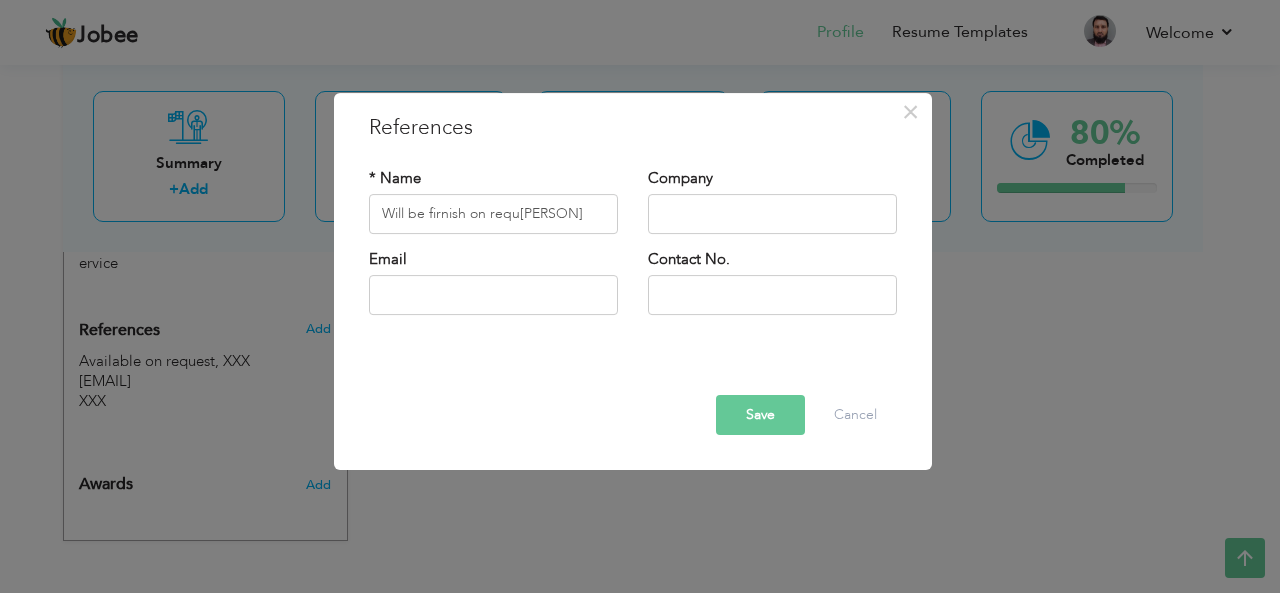 click on "Save
Delete
Cancel" at bounding box center (633, 397) 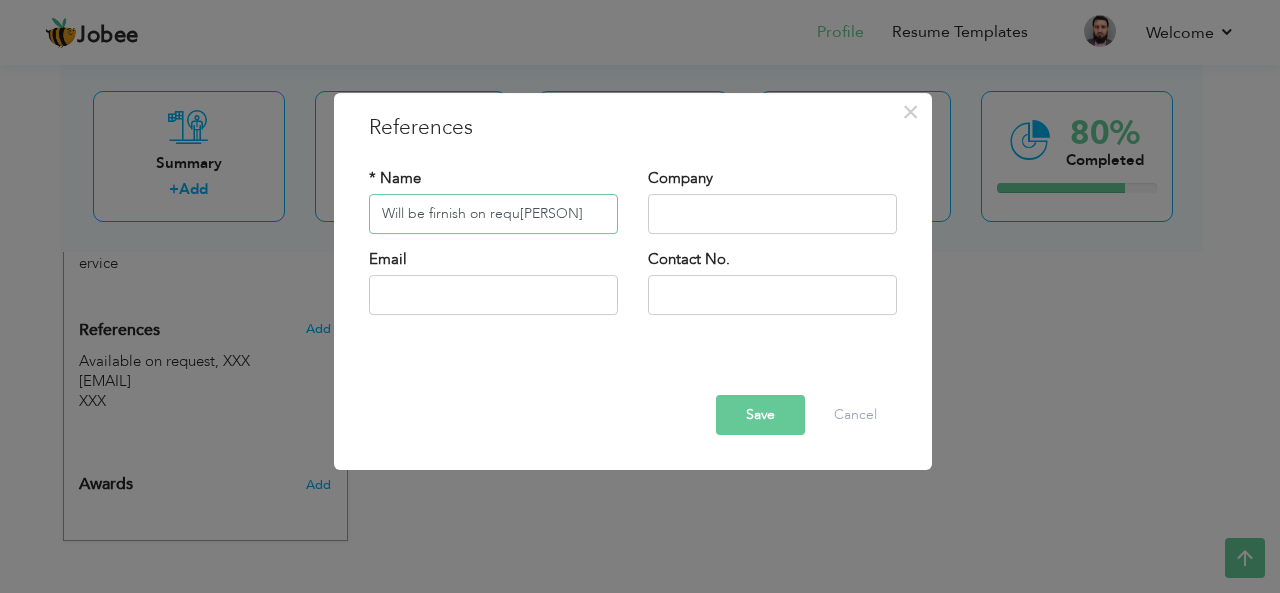 click on "Will be firnish on requ[PERSON]" at bounding box center (493, 214) 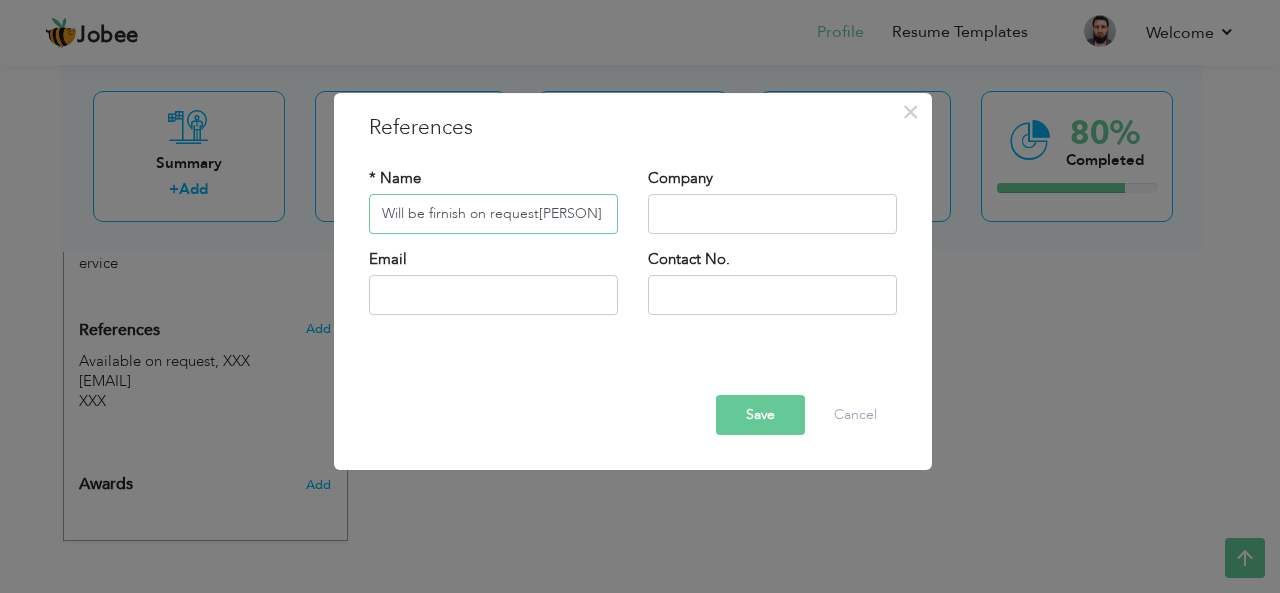 type on "Will be firnish on request" 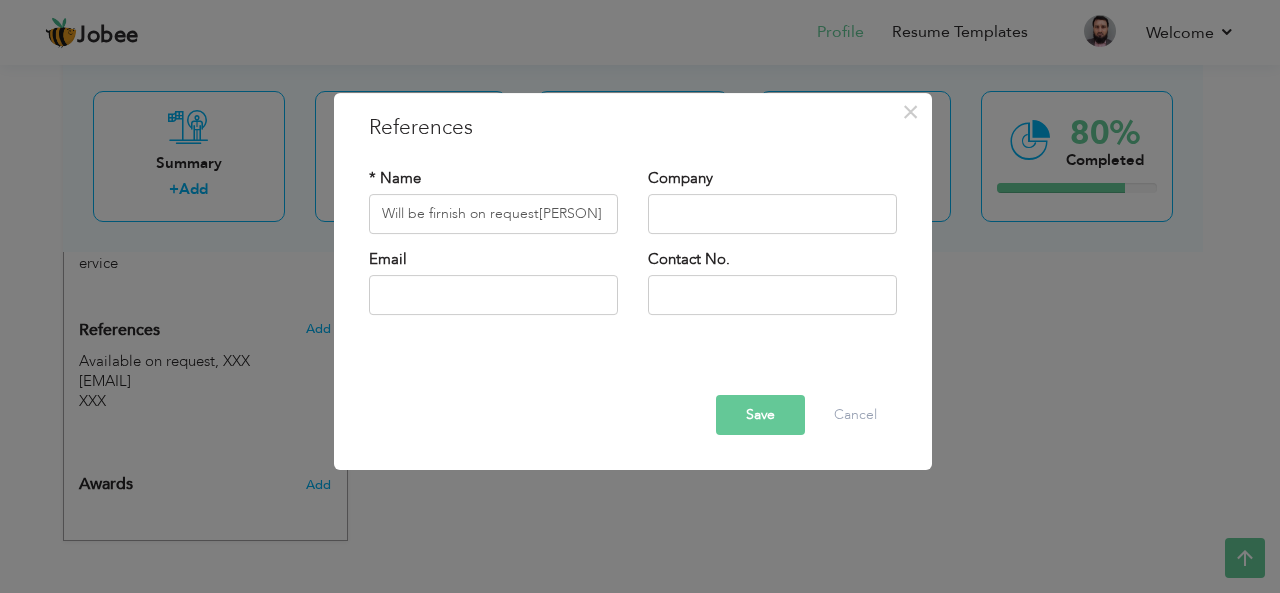 click on "Save" at bounding box center [760, 415] 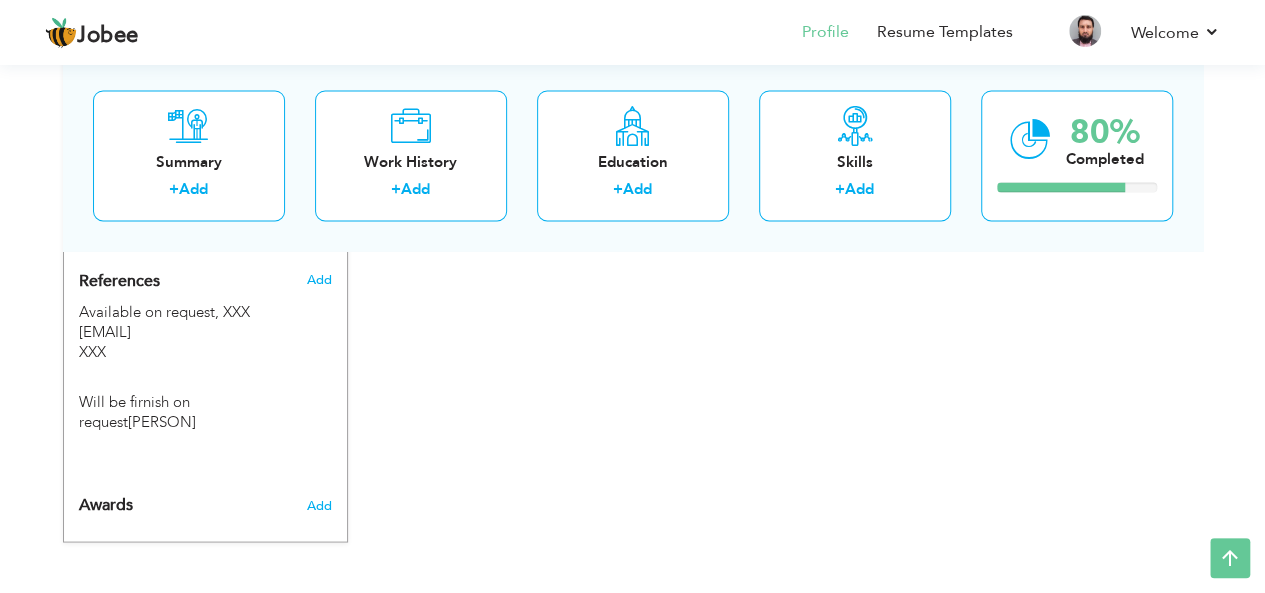 scroll, scrollTop: 1710, scrollLeft: 0, axis: vertical 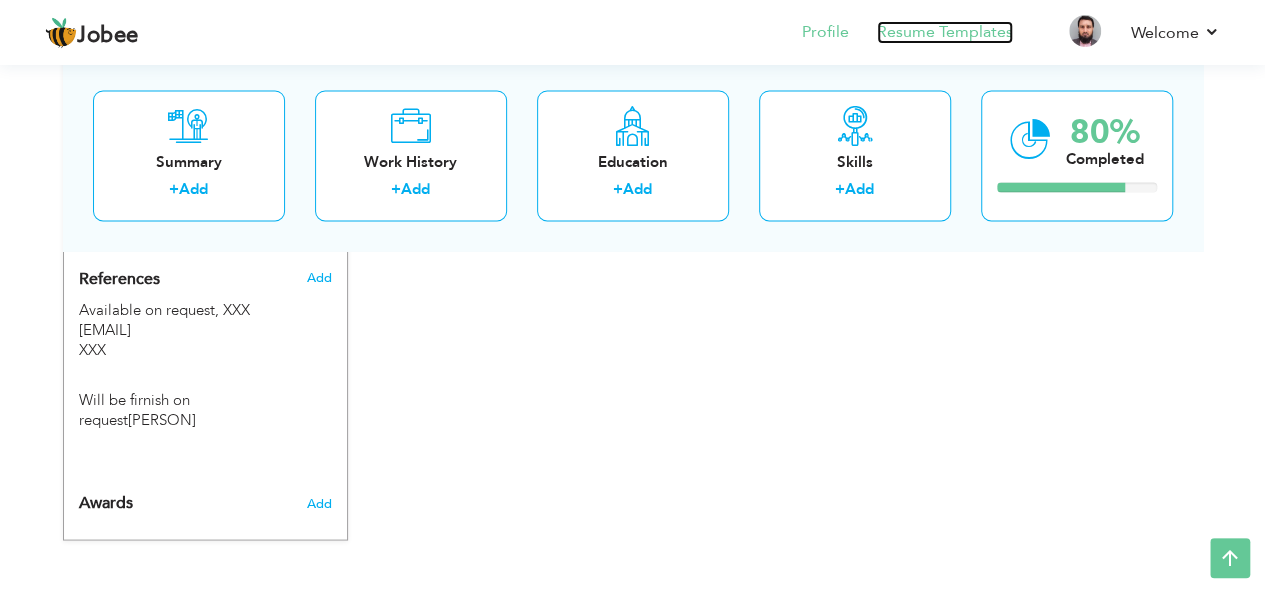 click on "Resume Templates" at bounding box center [945, 32] 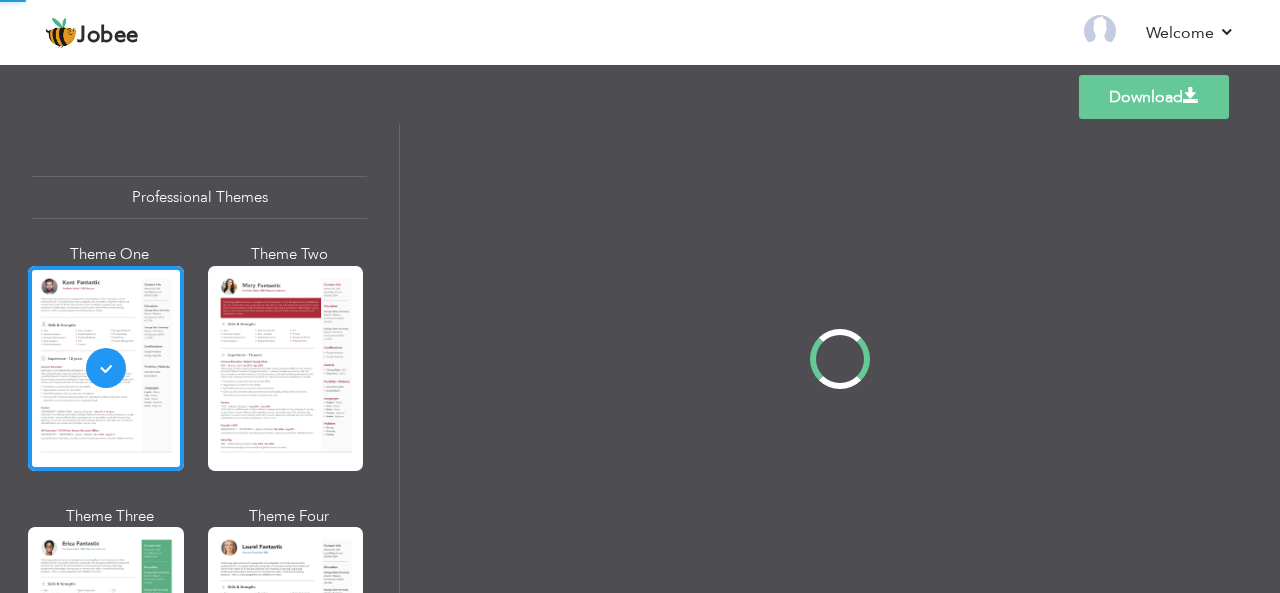 scroll, scrollTop: 0, scrollLeft: 0, axis: both 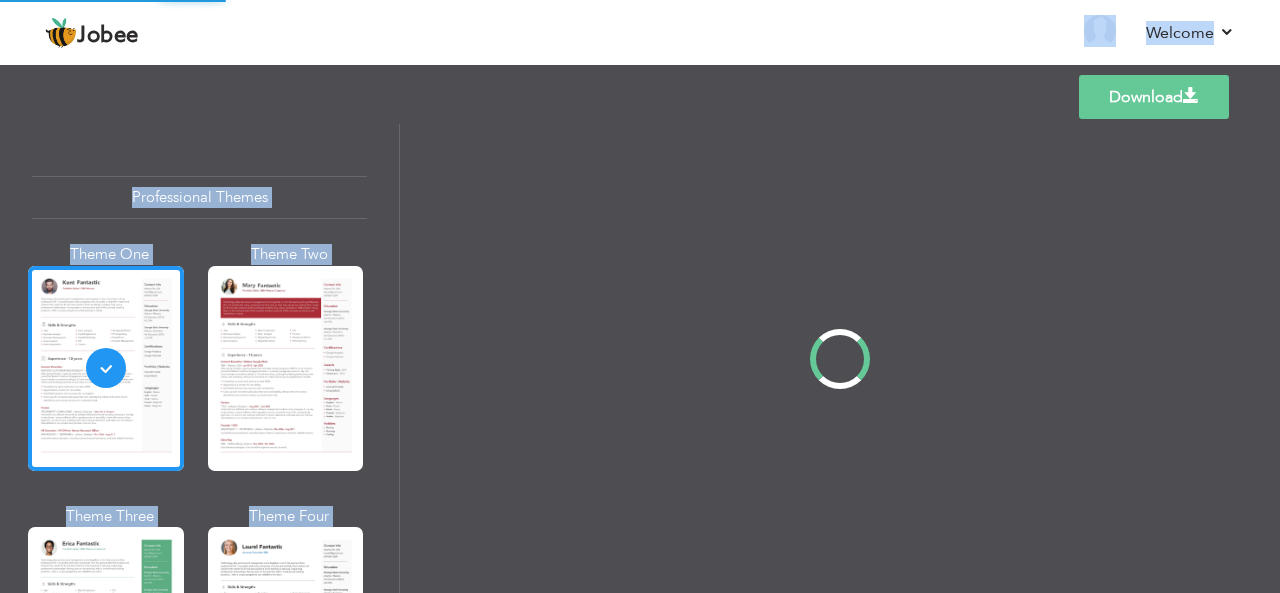 drag, startPoint x: 0, startPoint y: 0, endPoint x: 1256, endPoint y: 230, distance: 1276.8853 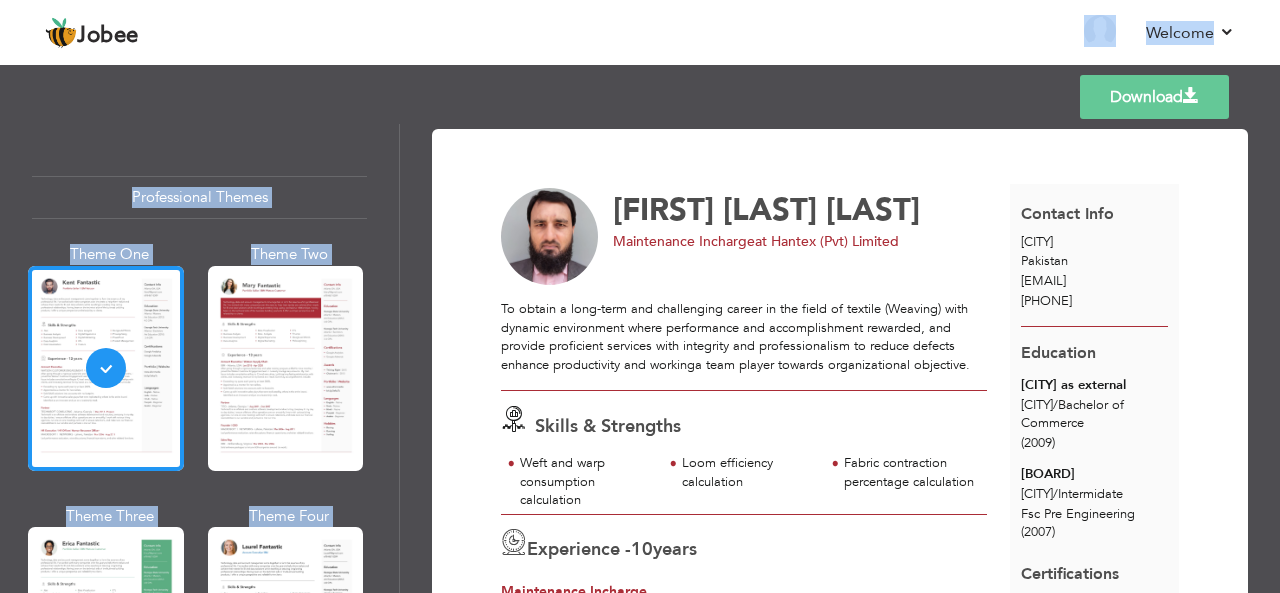scroll, scrollTop: 410, scrollLeft: 0, axis: vertical 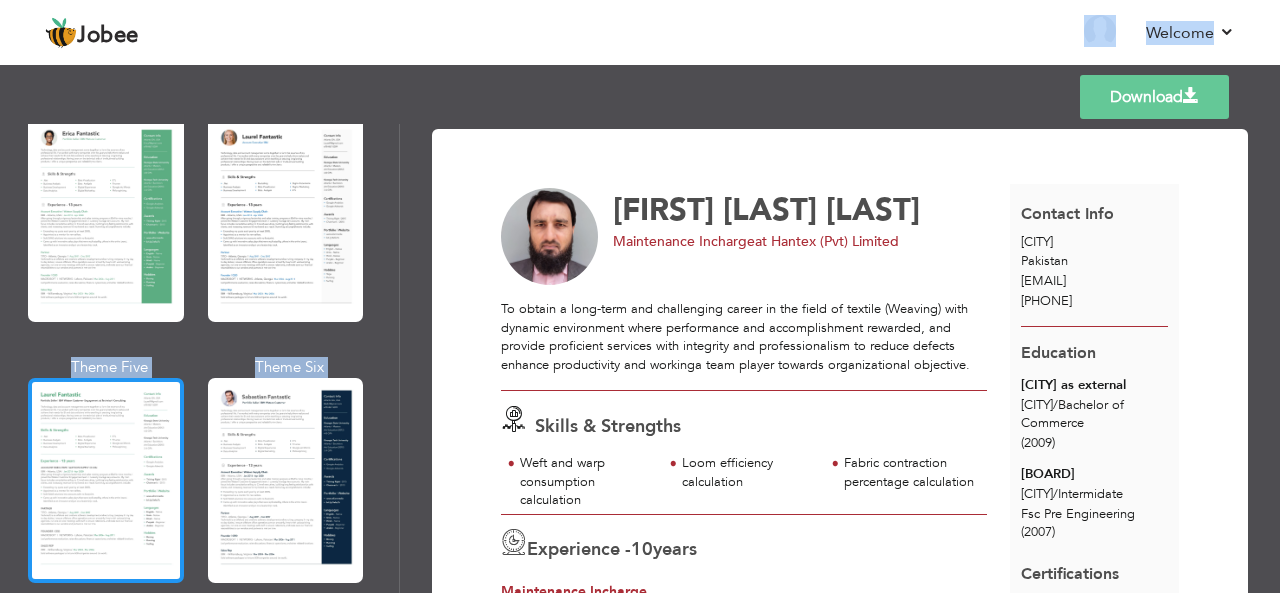 click at bounding box center (106, 480) 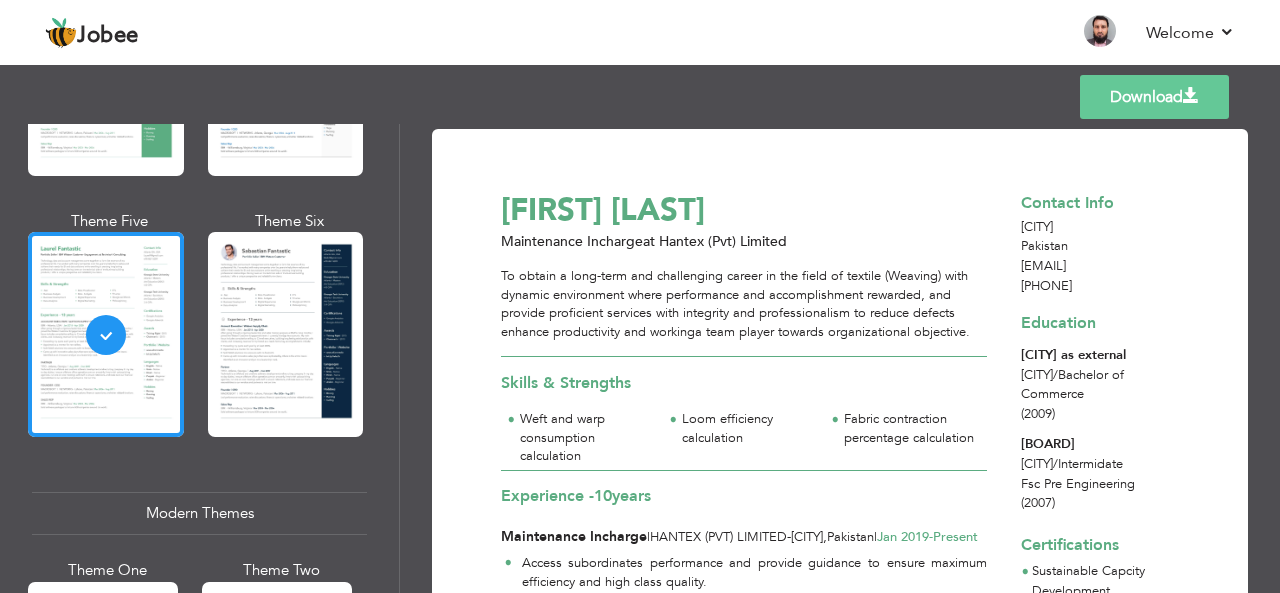 scroll, scrollTop: 573, scrollLeft: 0, axis: vertical 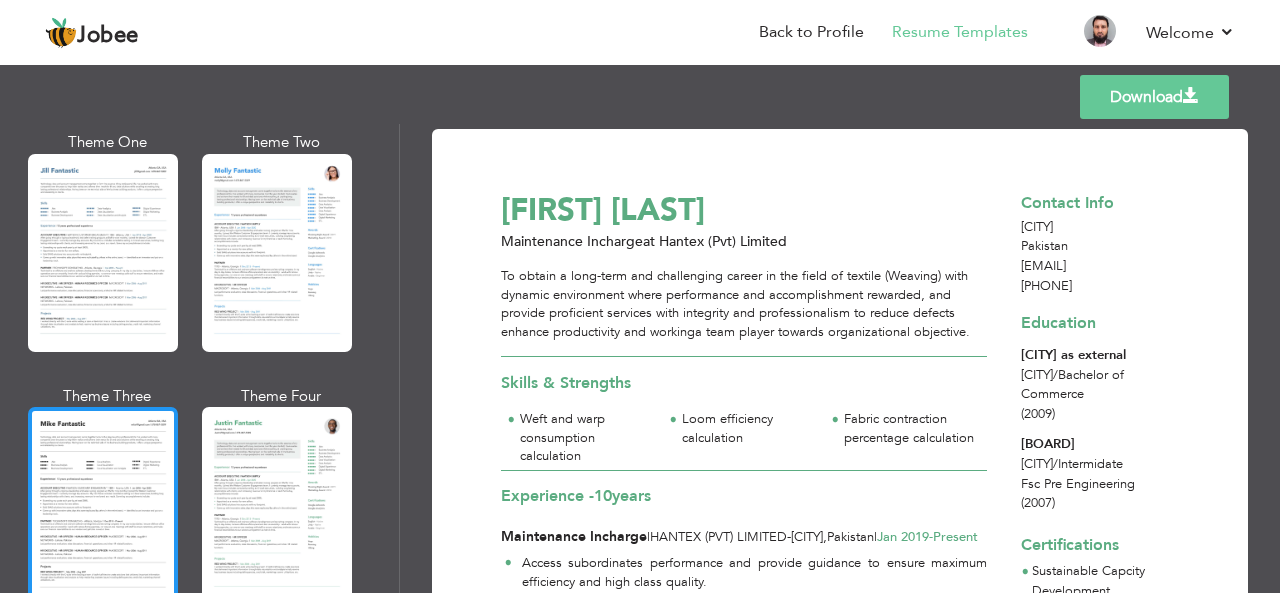 click at bounding box center [103, 506] 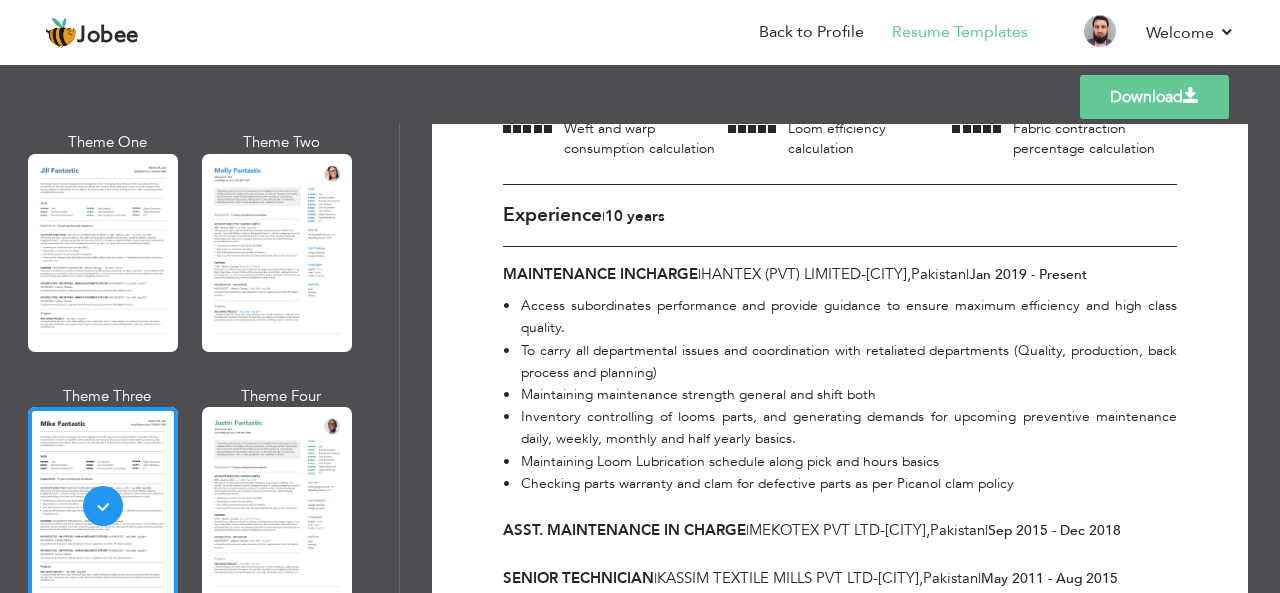 scroll, scrollTop: 304, scrollLeft: 0, axis: vertical 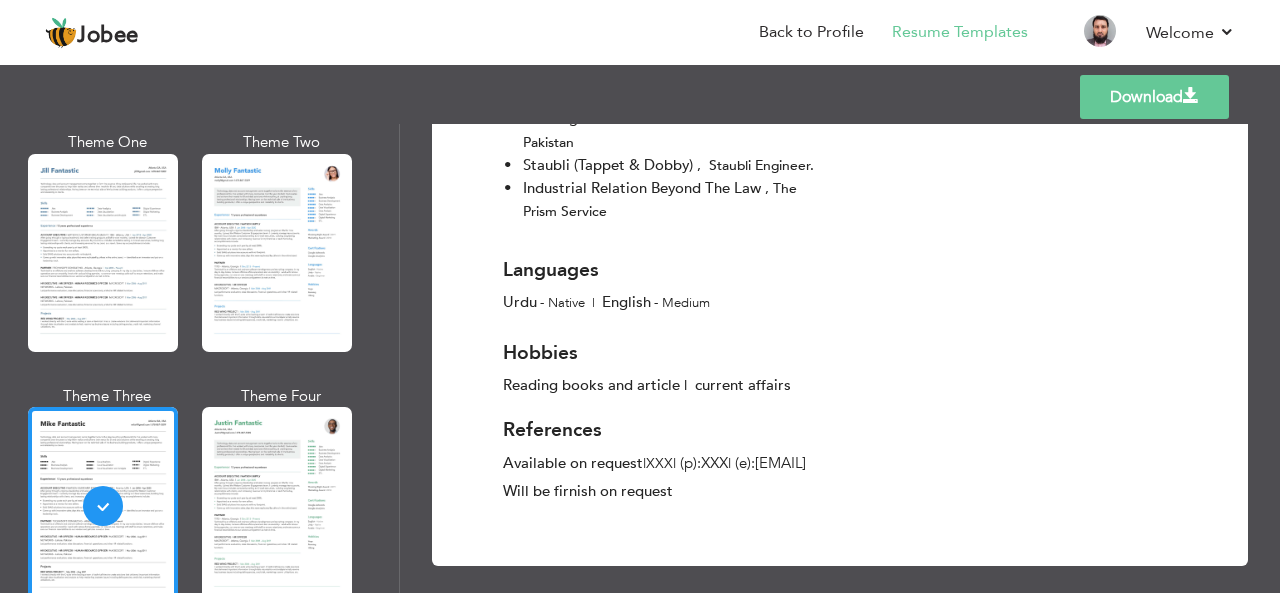 click at bounding box center [1191, 96] 